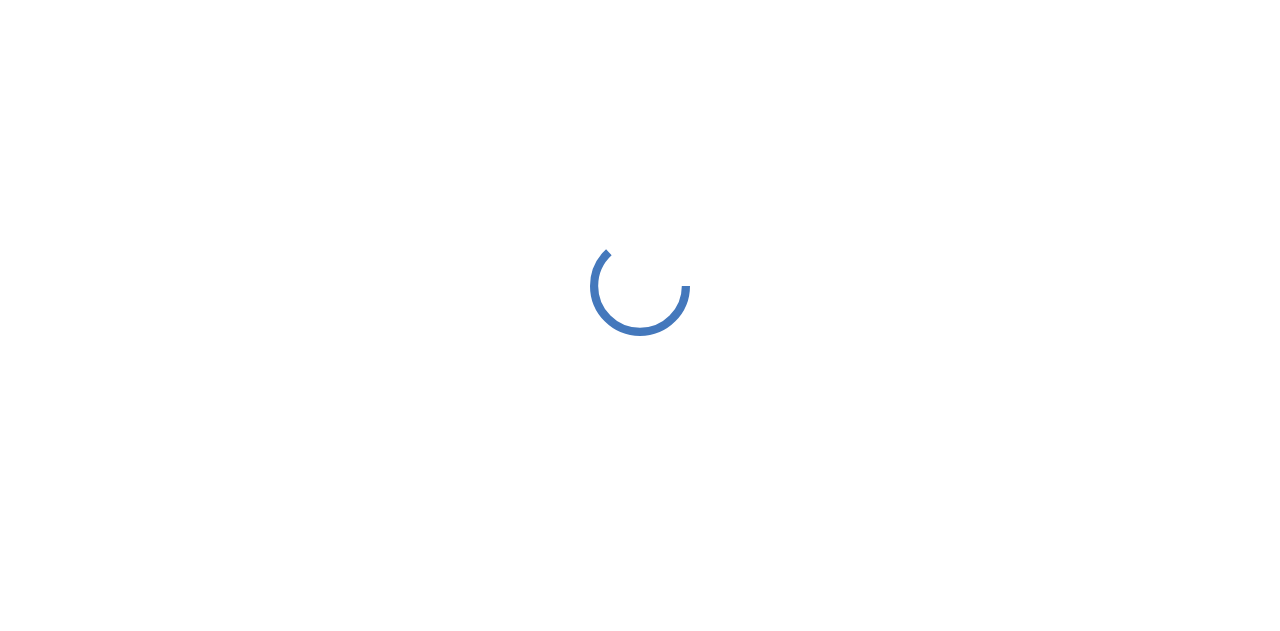 scroll, scrollTop: 0, scrollLeft: 0, axis: both 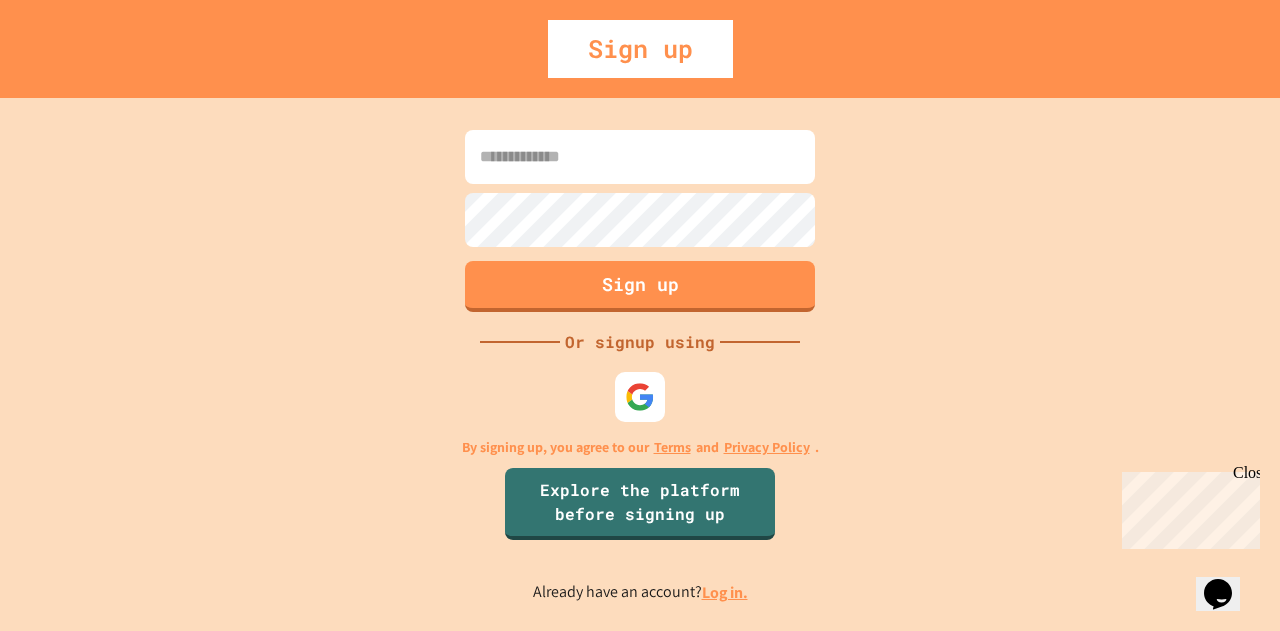 click on "Close" at bounding box center [1245, 476] 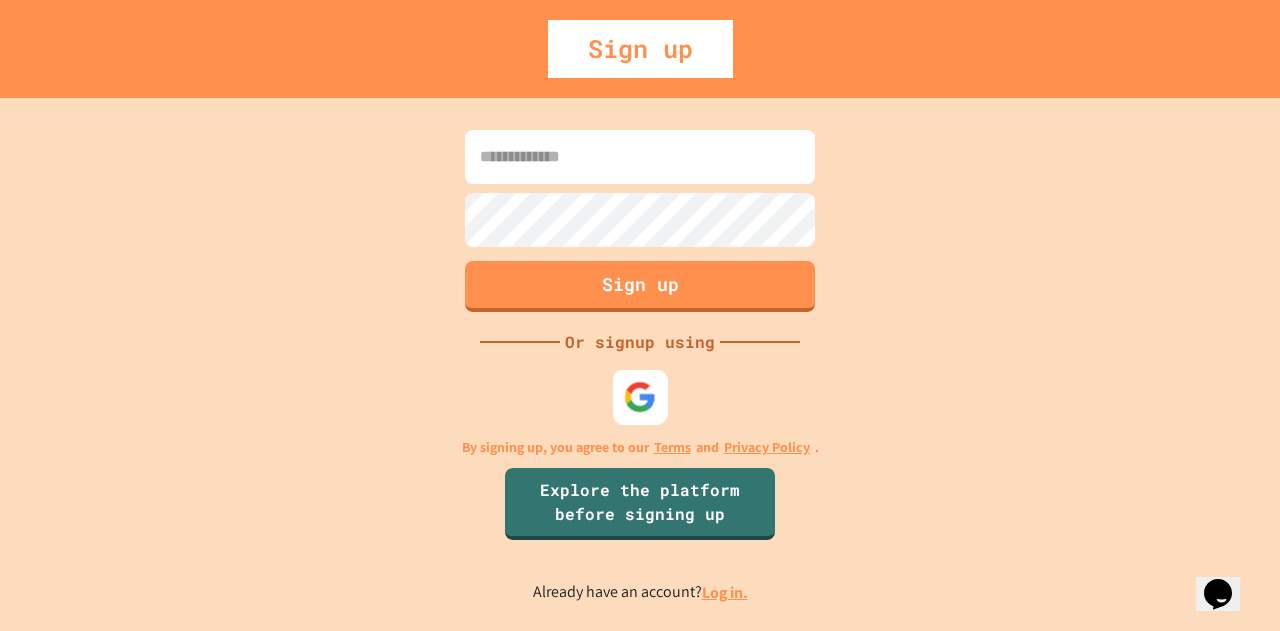 click at bounding box center (640, 396) 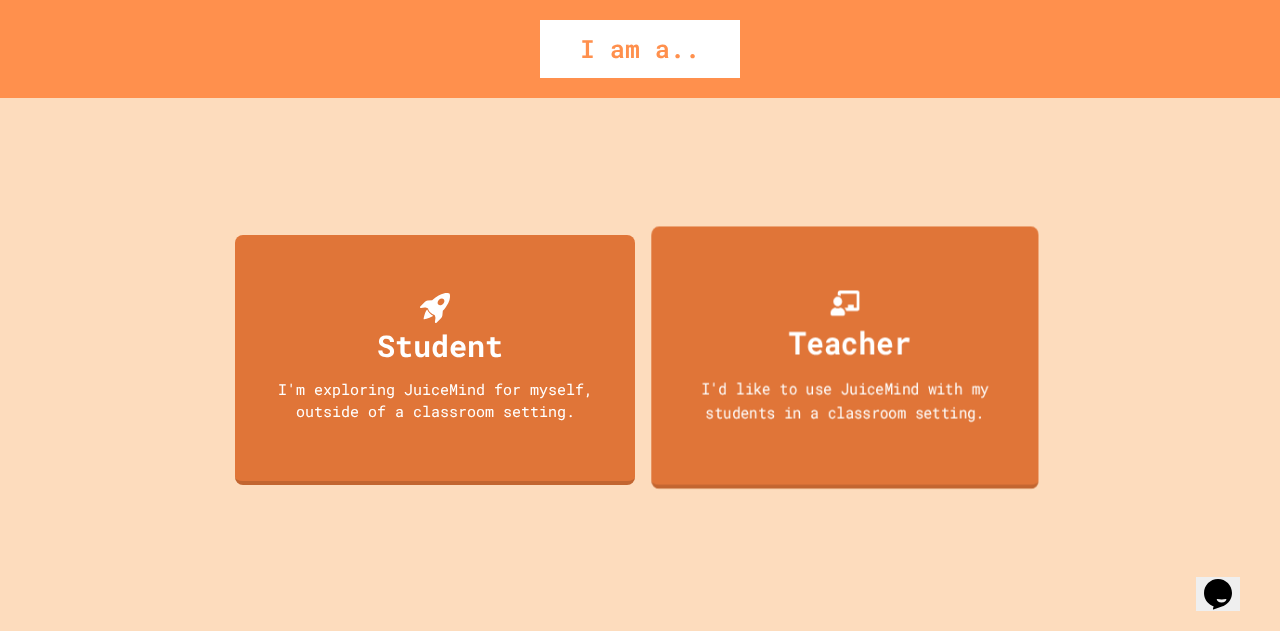 click on "I'd like to use JuiceMind with my students in a classroom setting." at bounding box center (845, 399) 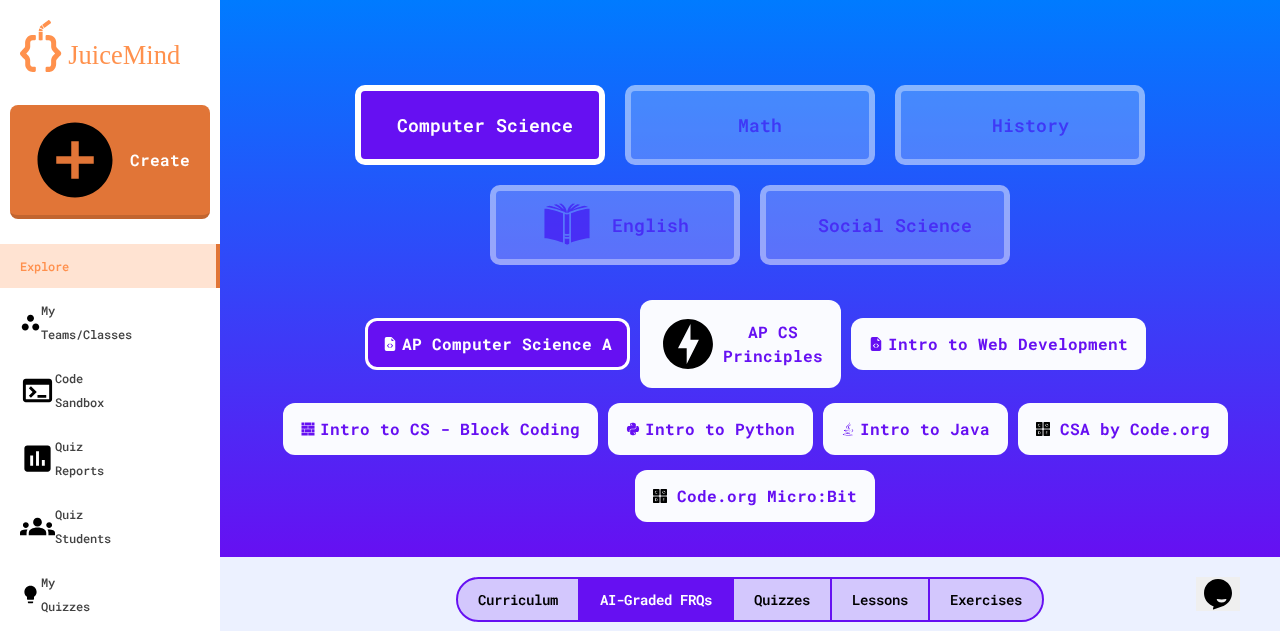 click on "Math" at bounding box center (750, 125) 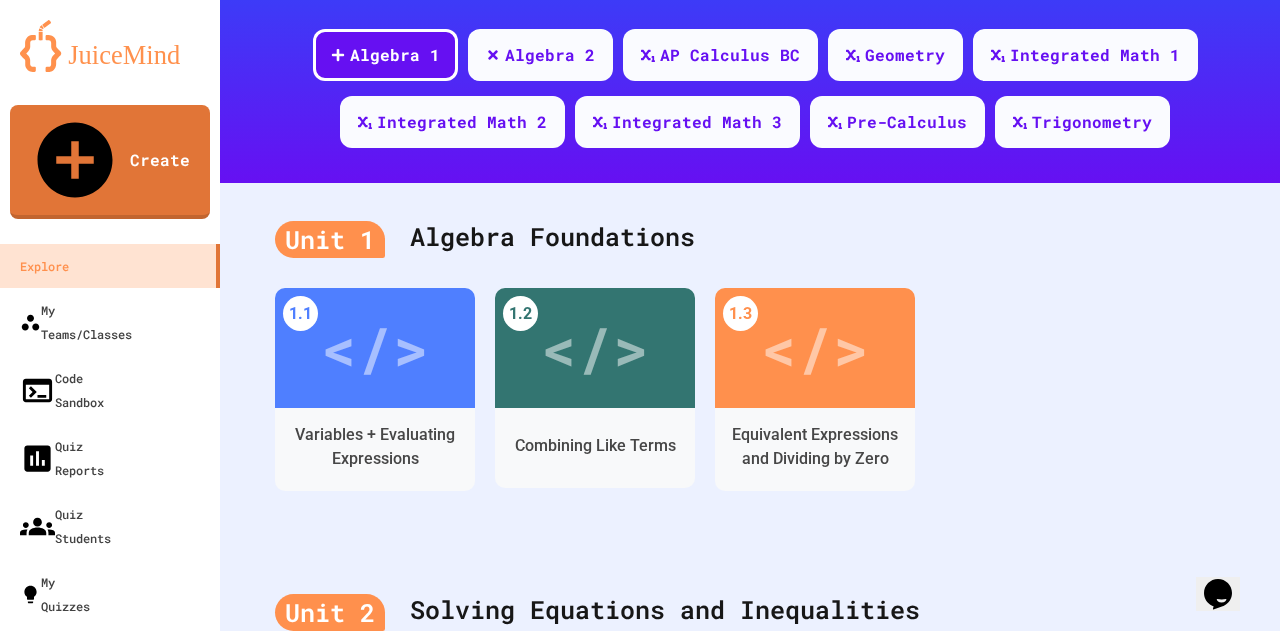 scroll, scrollTop: 39, scrollLeft: 0, axis: vertical 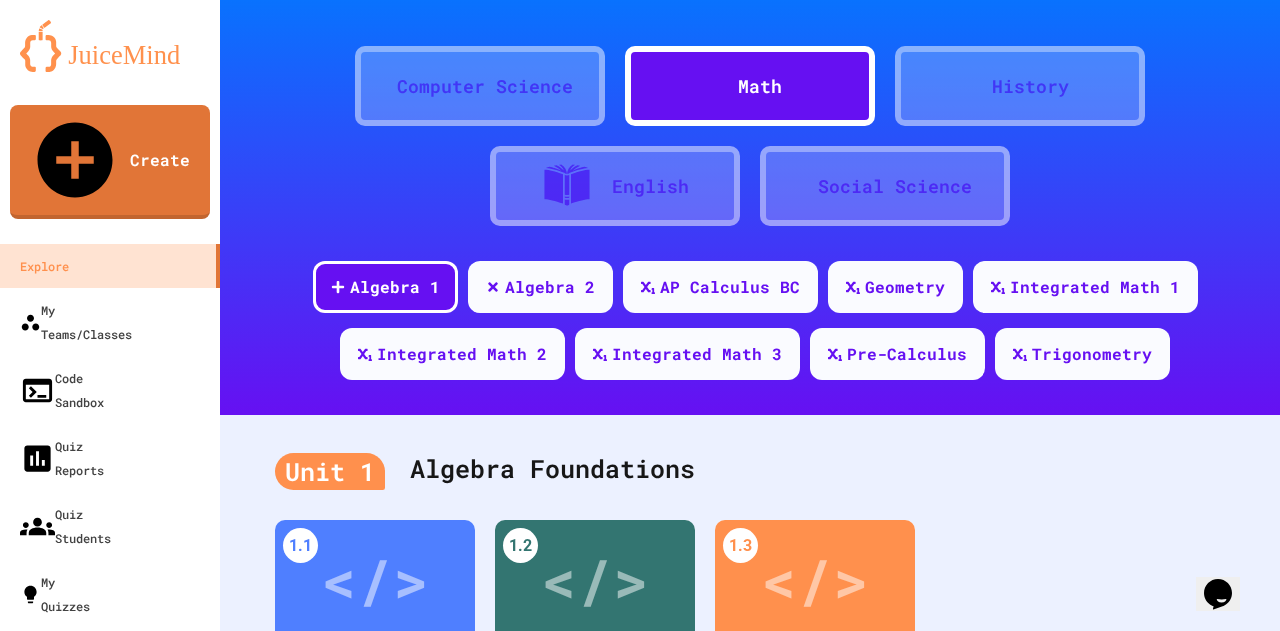click on "Computer Science" at bounding box center [485, 86] 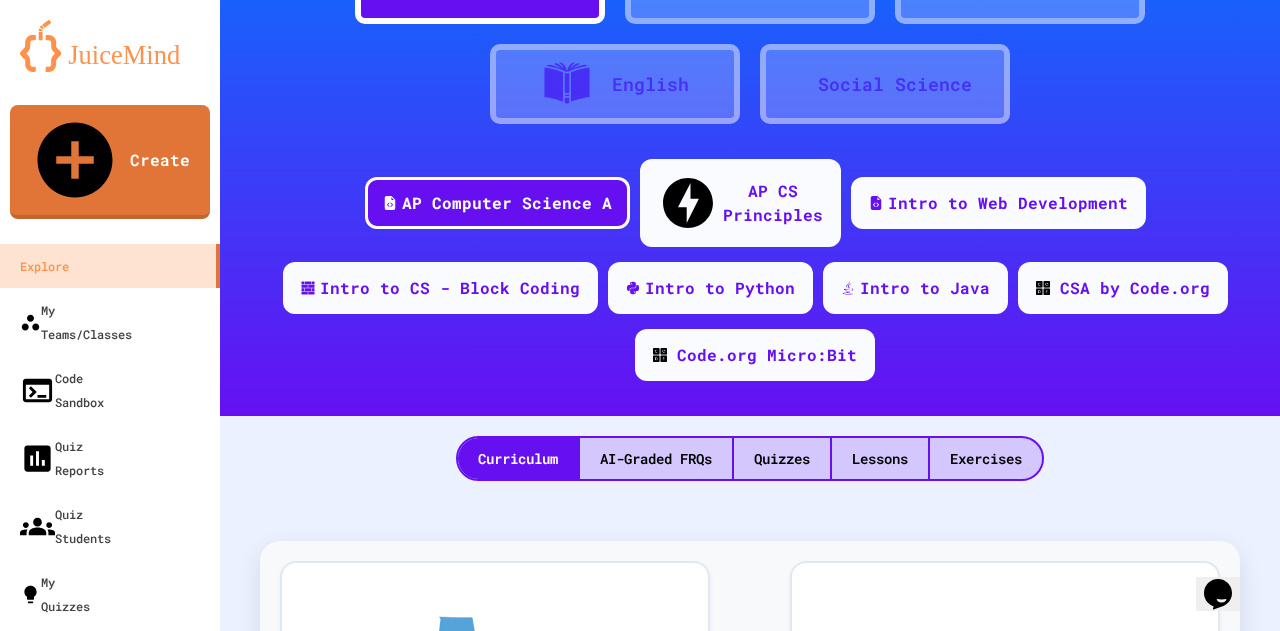 scroll, scrollTop: 0, scrollLeft: 0, axis: both 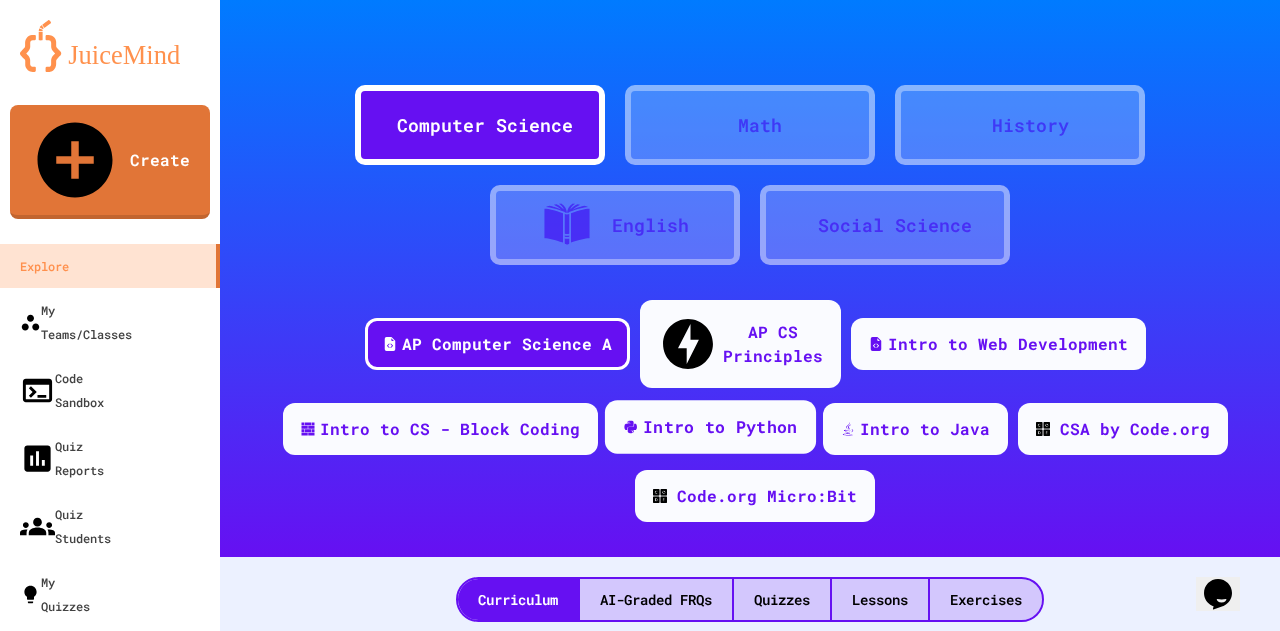 click on "Intro to Python" at bounding box center (720, 427) 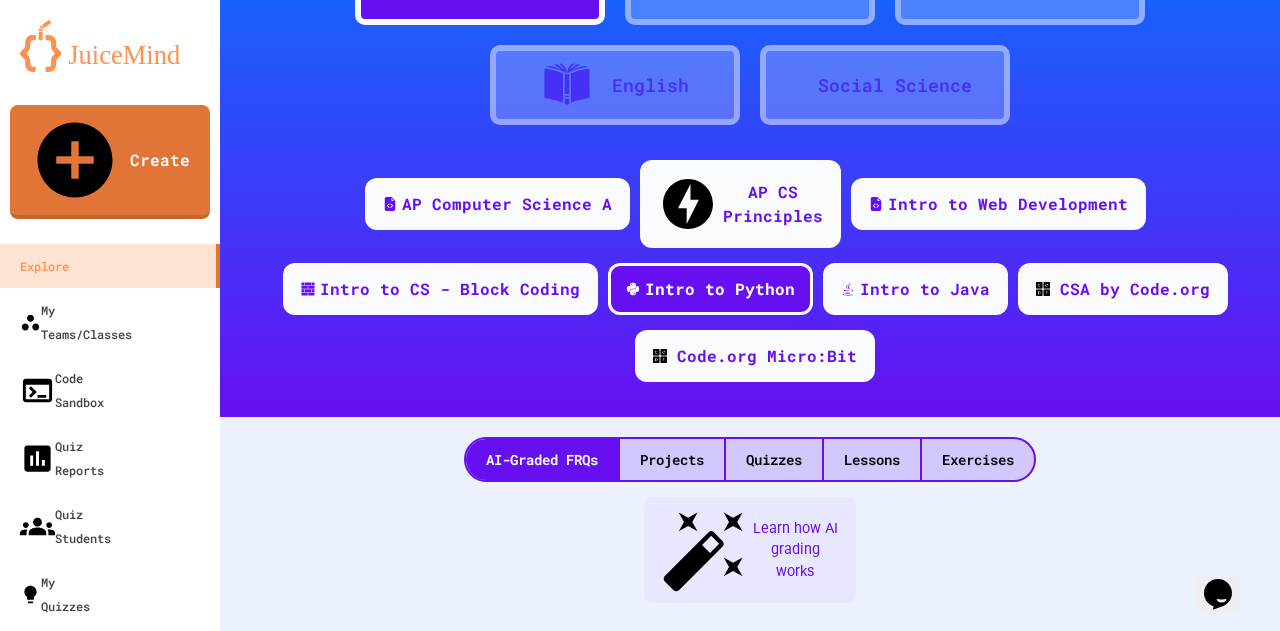 scroll, scrollTop: 141, scrollLeft: 0, axis: vertical 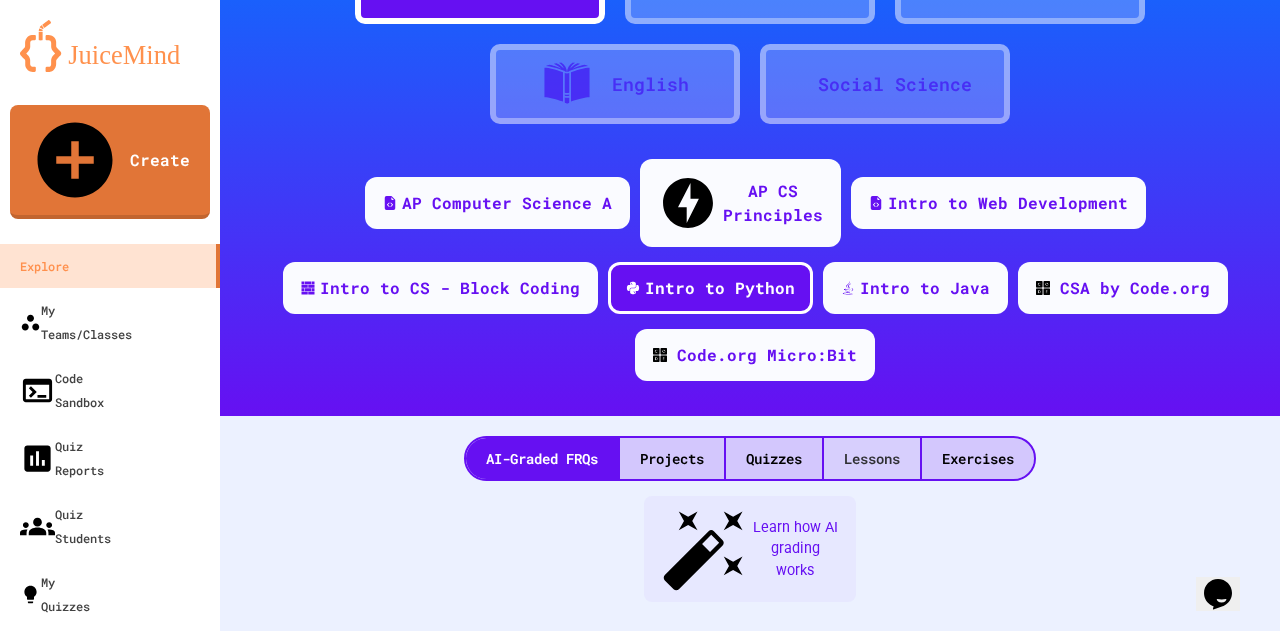 click on "Lessons" at bounding box center (872, 458) 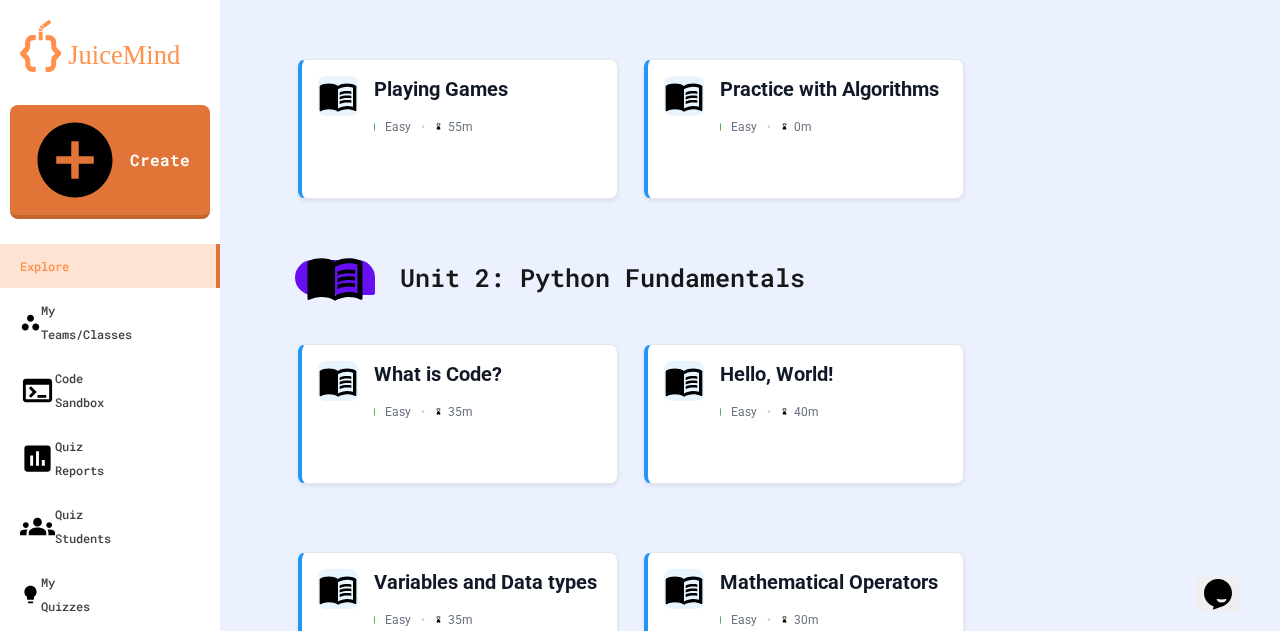 scroll, scrollTop: 0, scrollLeft: 0, axis: both 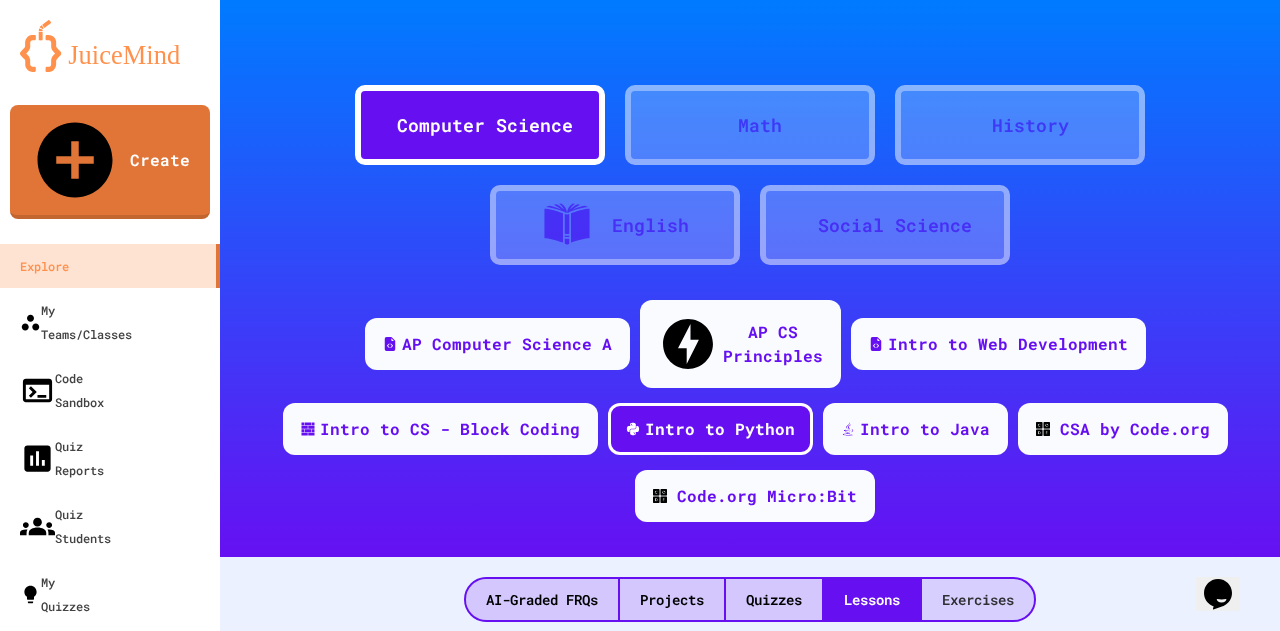 click on "Exercises" at bounding box center [978, 599] 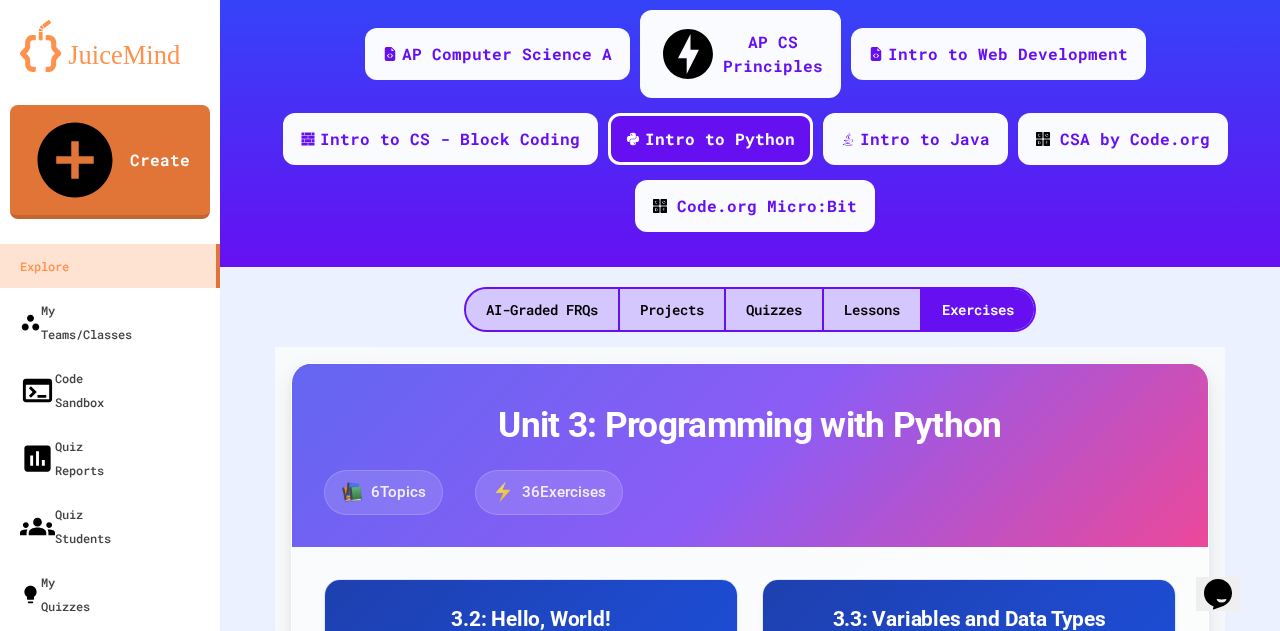 scroll, scrollTop: 0, scrollLeft: 0, axis: both 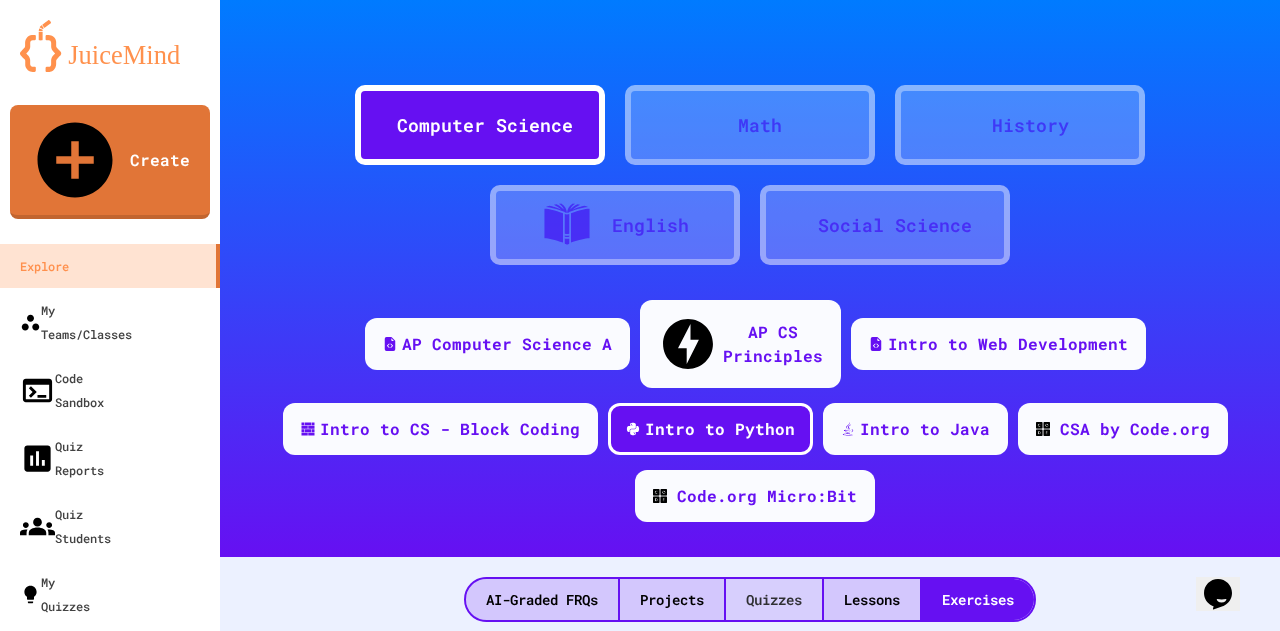 click on "Quizzes" at bounding box center (774, 599) 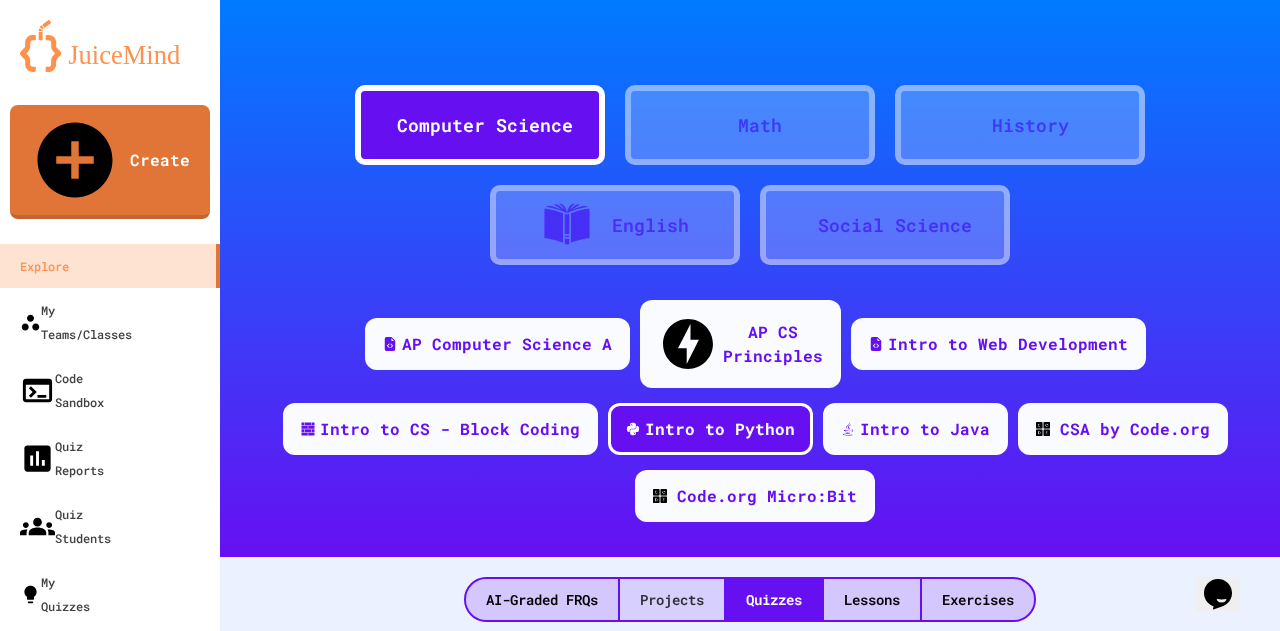 click on "Projects" at bounding box center [672, 599] 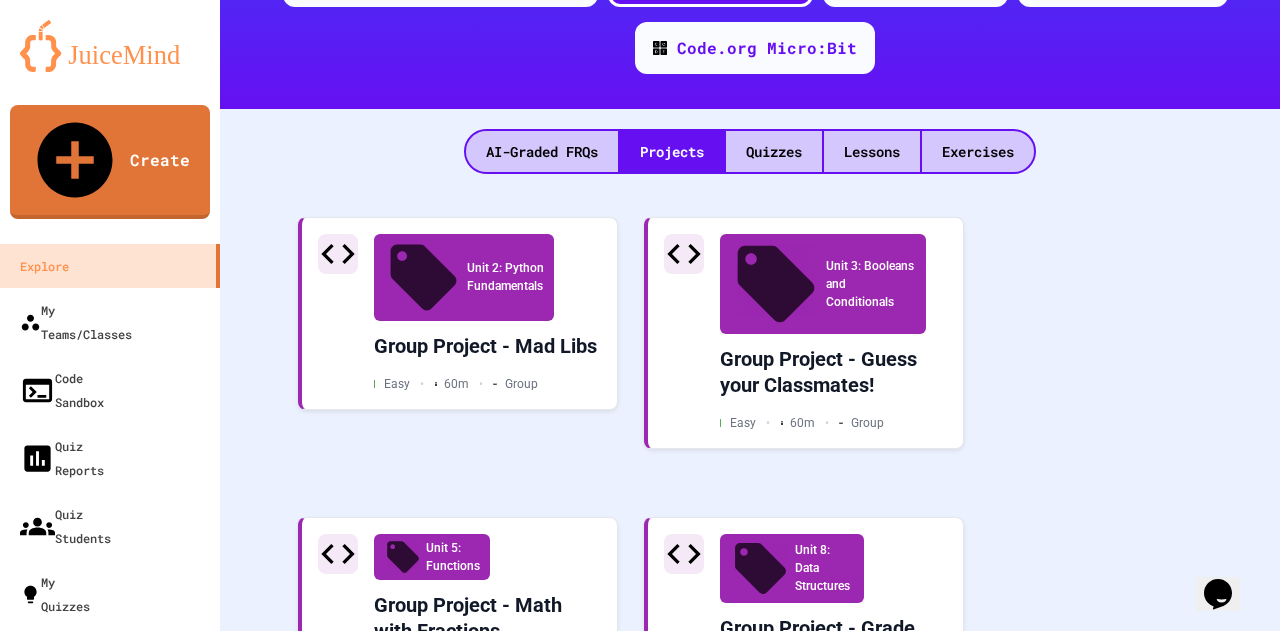 scroll, scrollTop: 450, scrollLeft: 0, axis: vertical 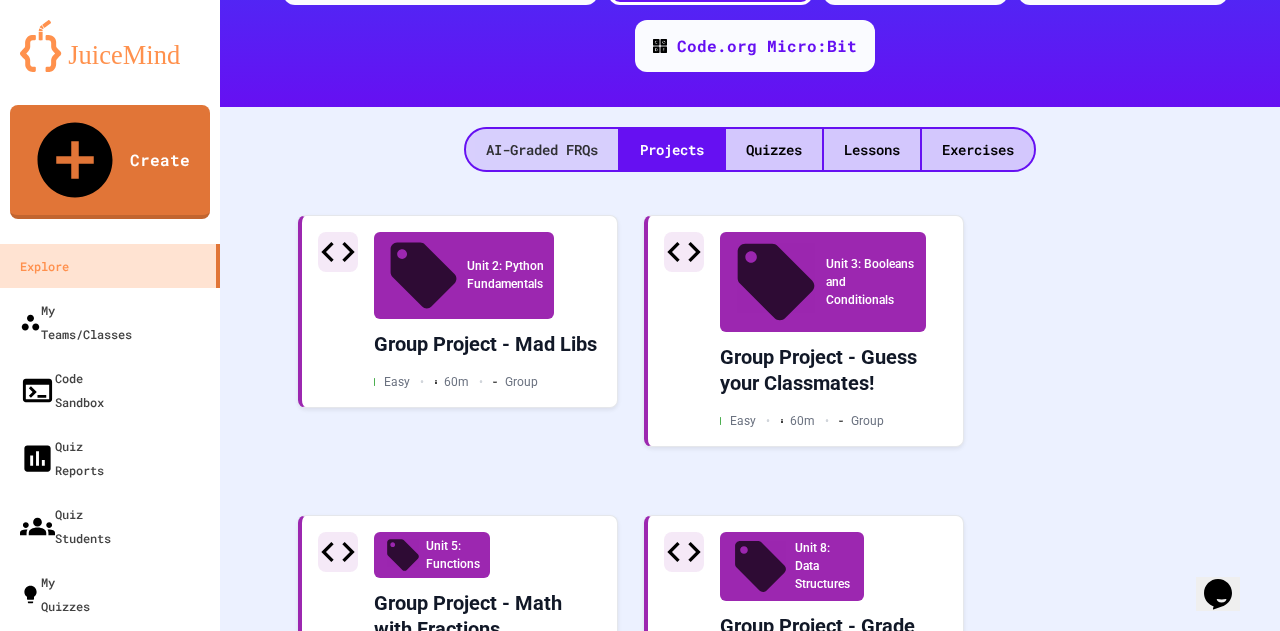 click on "AI-Graded FRQs" at bounding box center [542, 149] 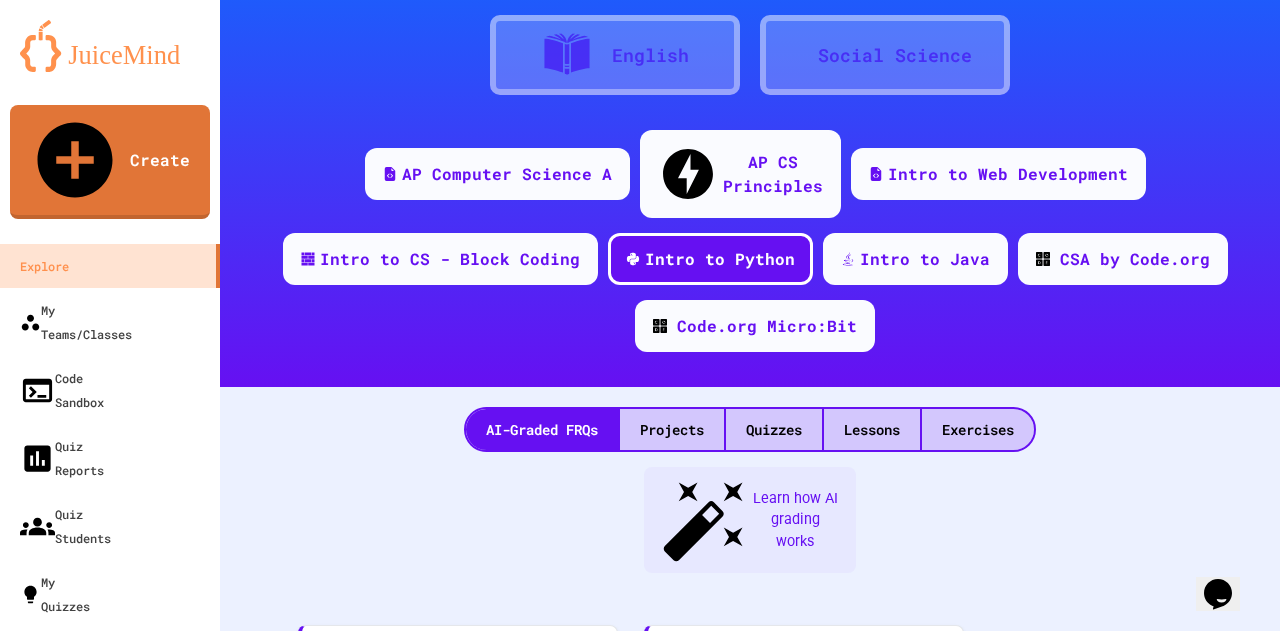scroll, scrollTop: 450, scrollLeft: 0, axis: vertical 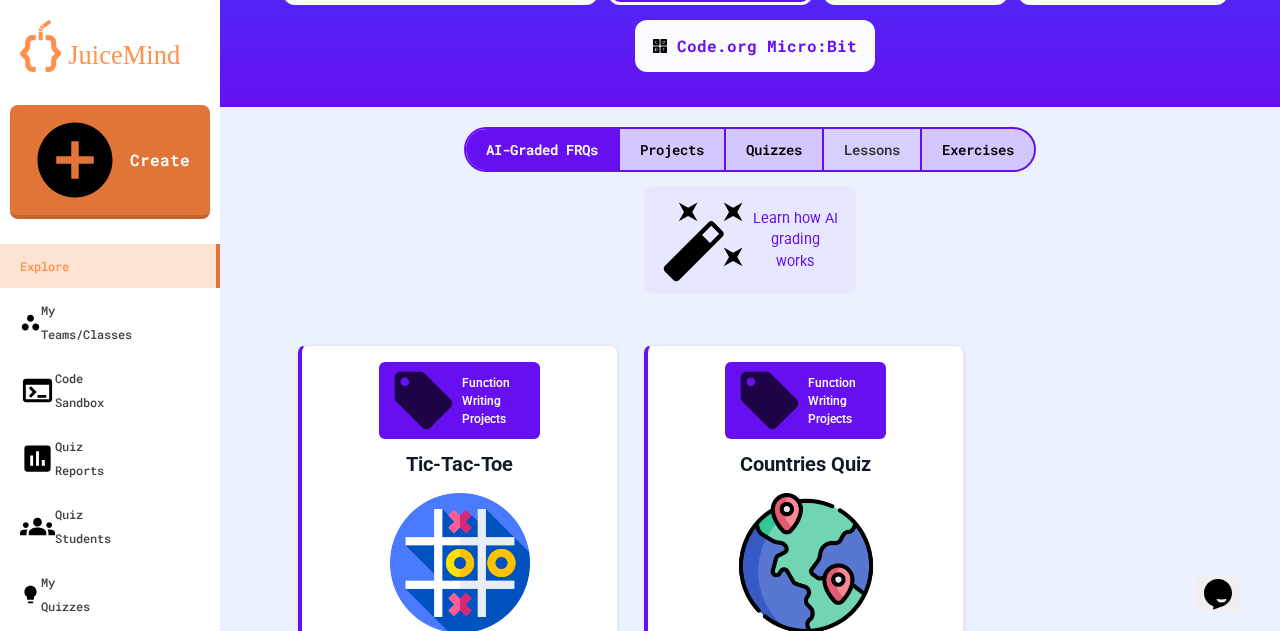 click on "Lessons" at bounding box center [872, 149] 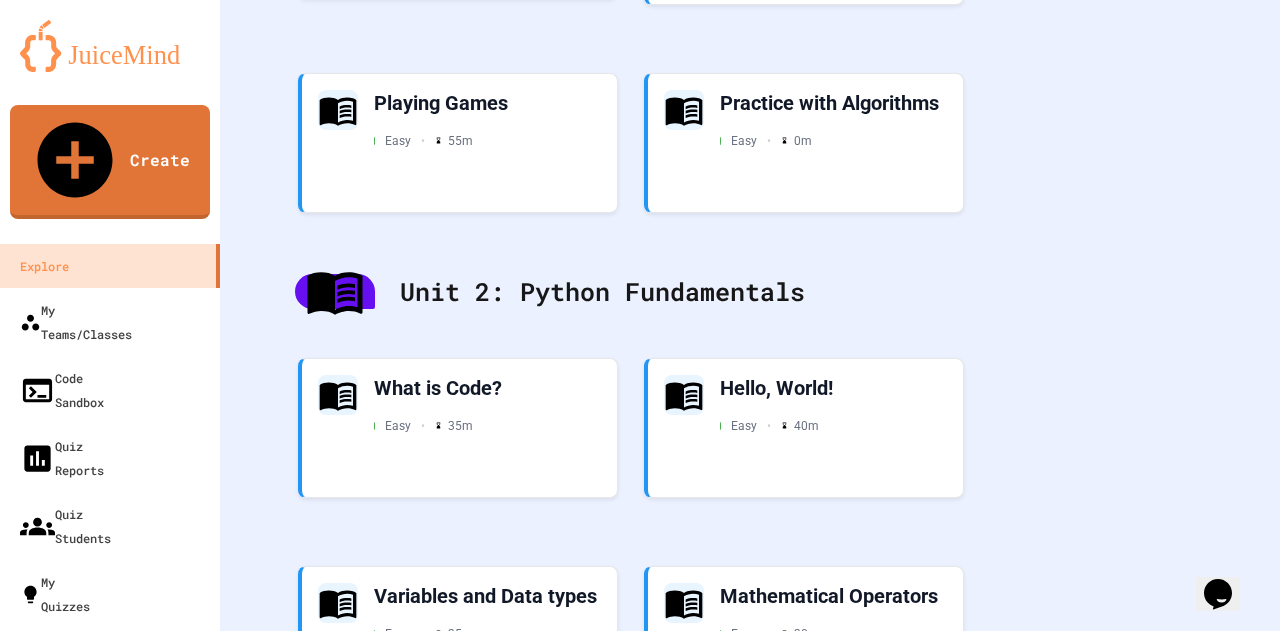 scroll, scrollTop: 764, scrollLeft: 0, axis: vertical 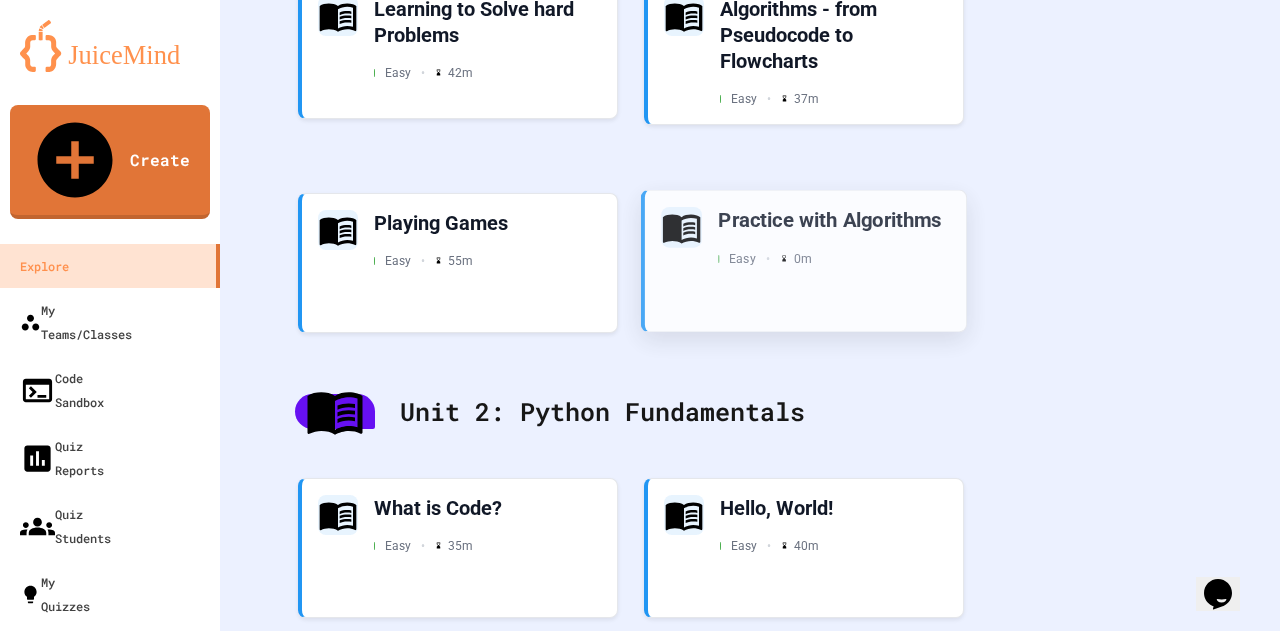 click on "Practice with Algorithms Easy • 0 m" at bounding box center [805, 260] 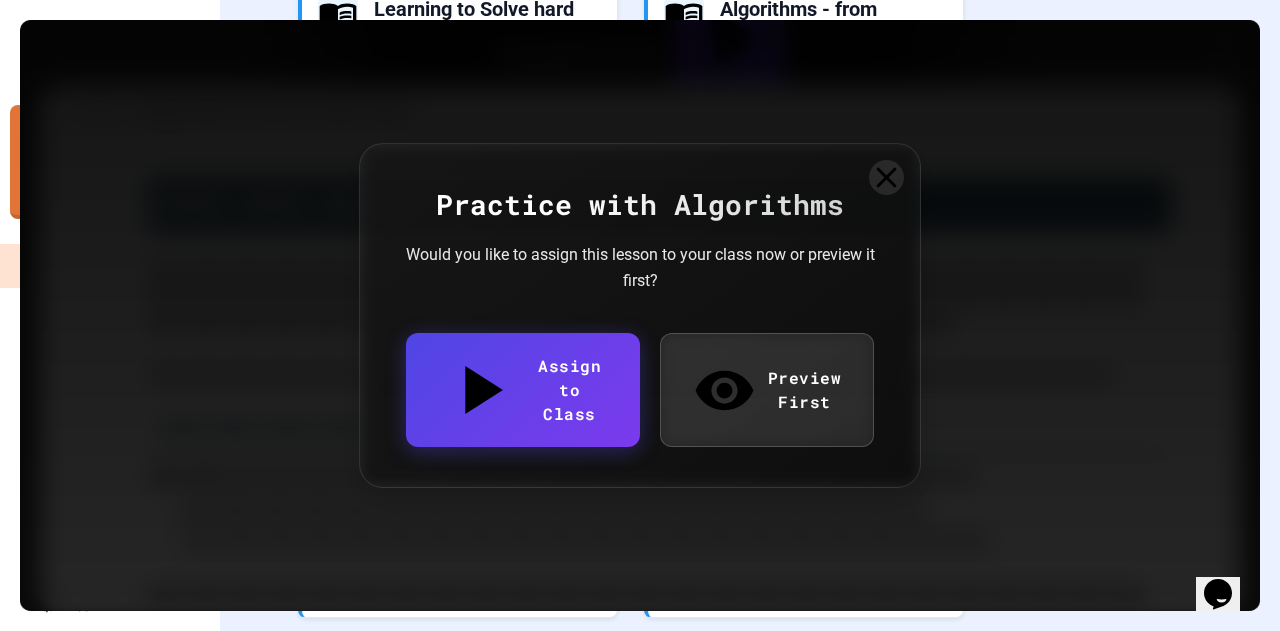 click on "Preview First" at bounding box center (767, 390) 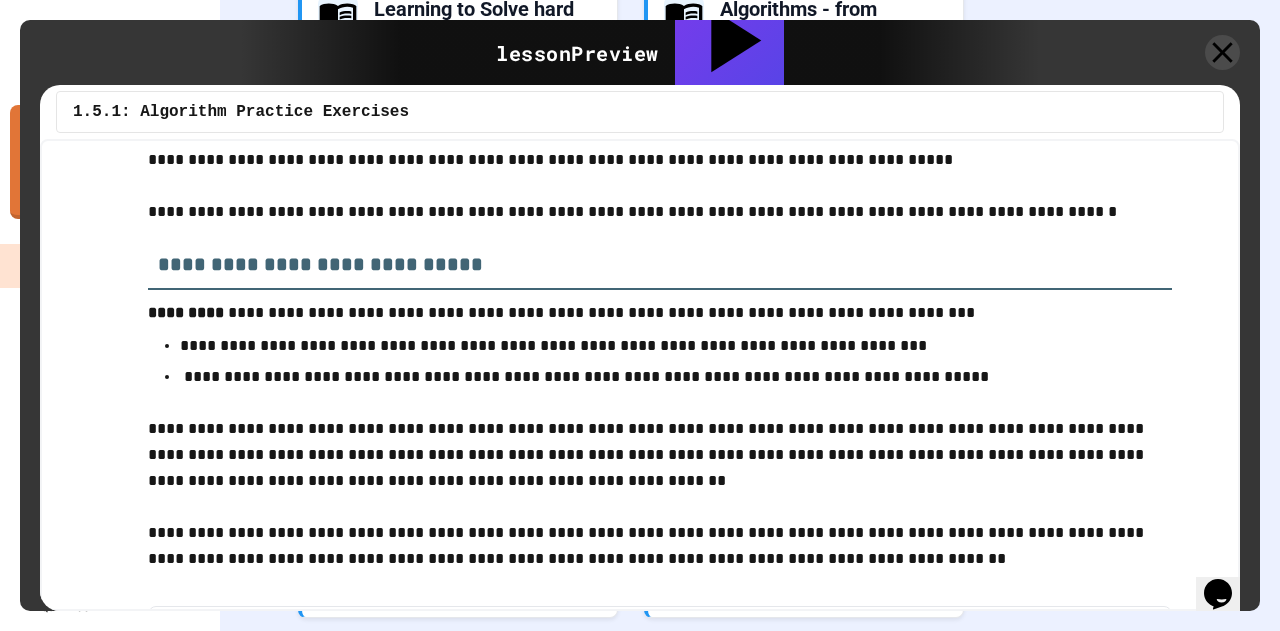scroll, scrollTop: 0, scrollLeft: 0, axis: both 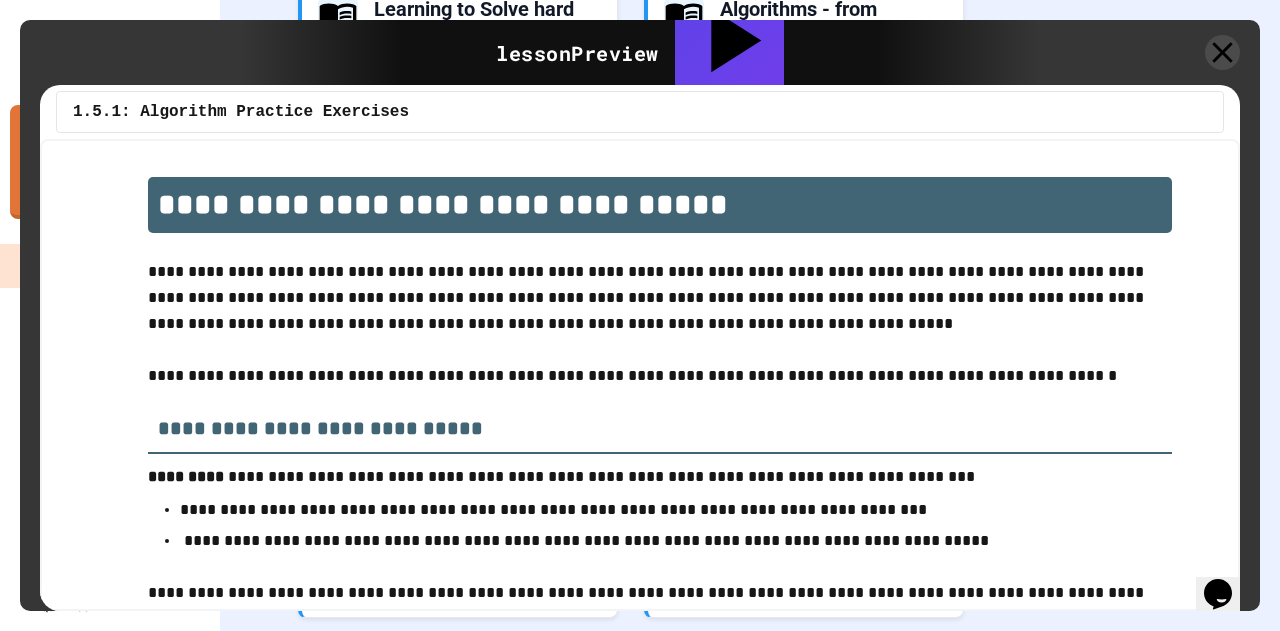 click on "lesson  Preview Assign to Class" at bounding box center [640, 52] 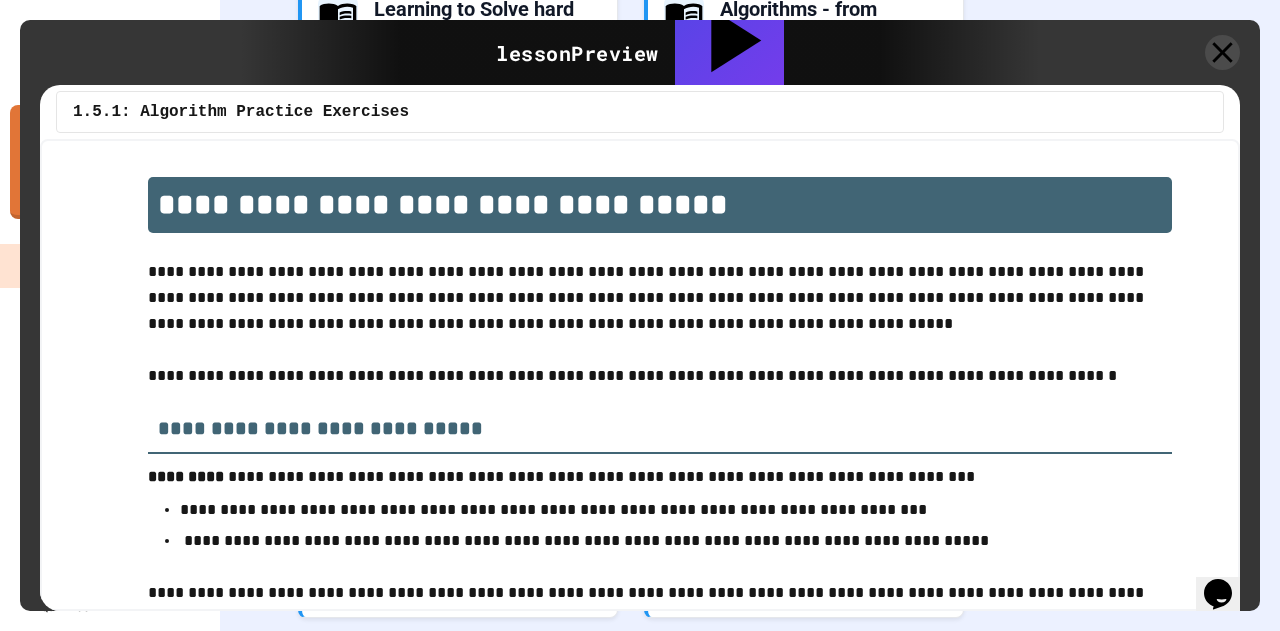 click 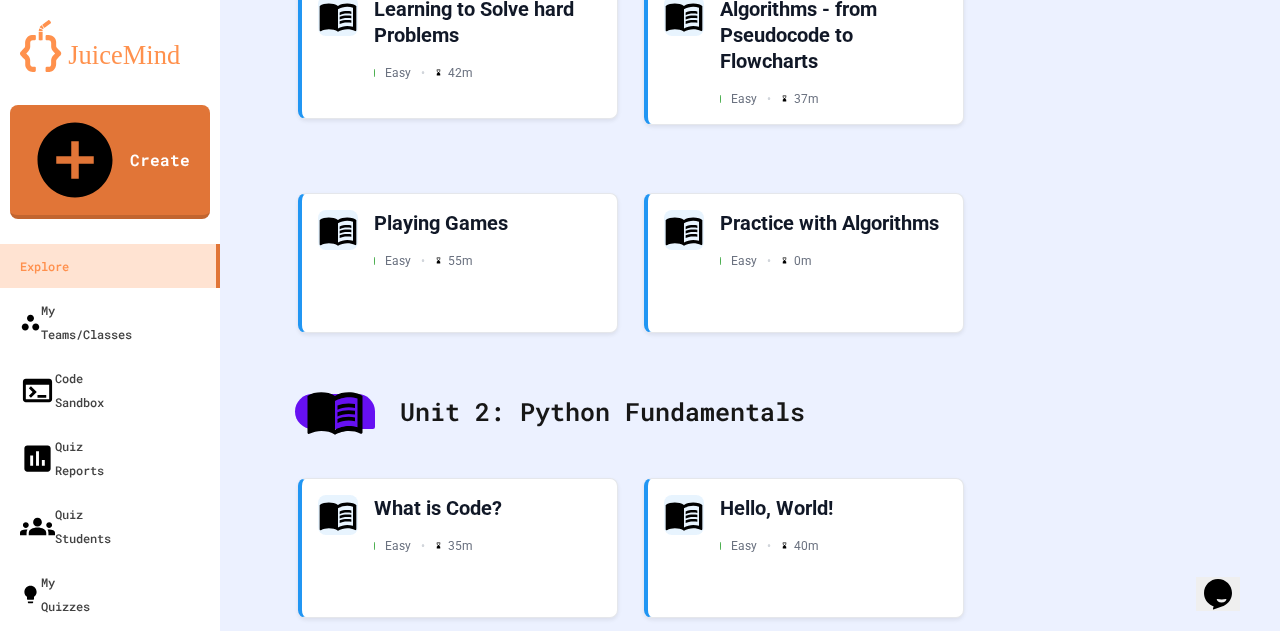 scroll, scrollTop: 0, scrollLeft: 0, axis: both 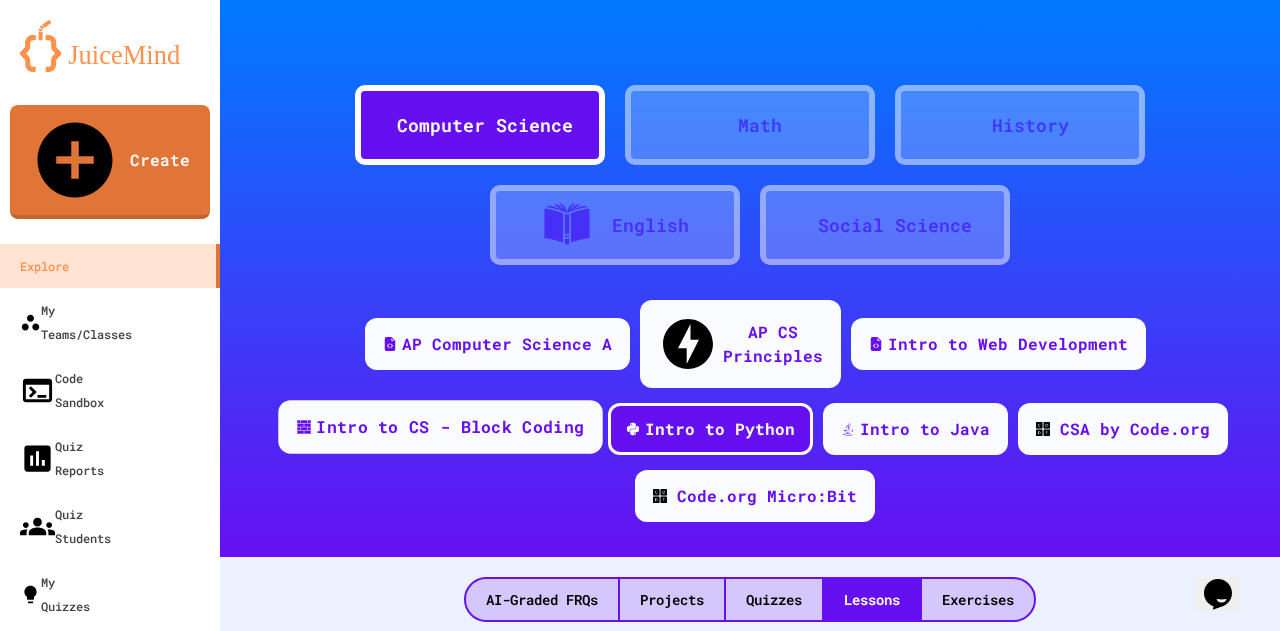click on "Intro to CS - Block Coding" at bounding box center (450, 427) 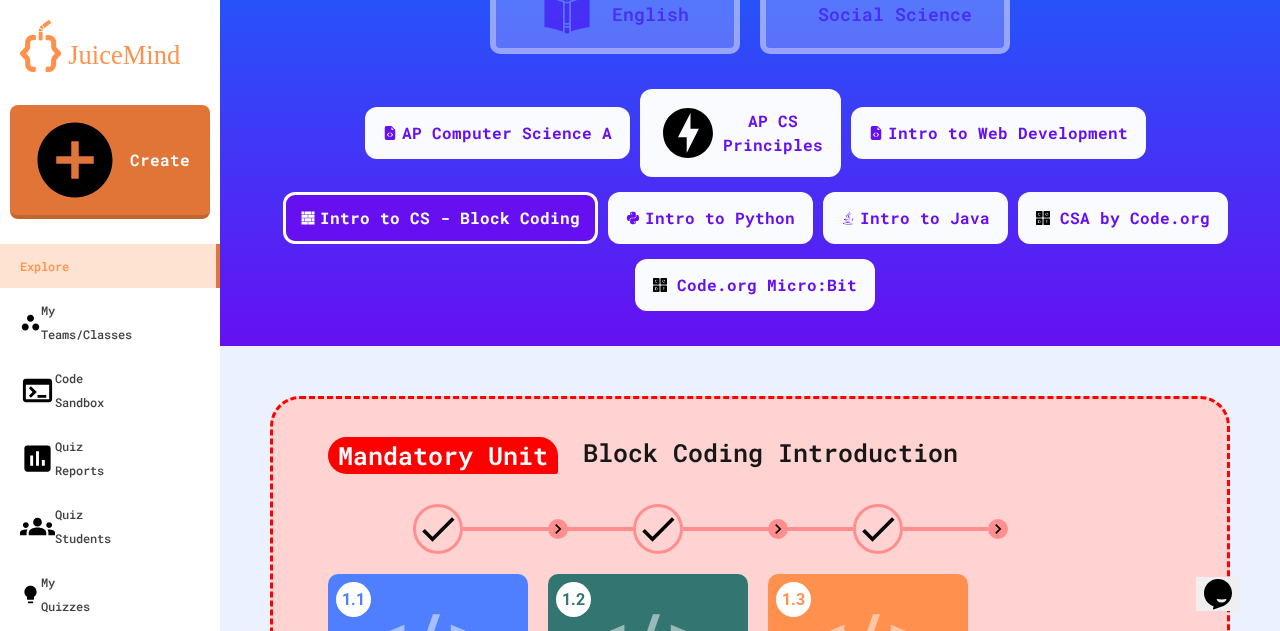 scroll, scrollTop: 203, scrollLeft: 0, axis: vertical 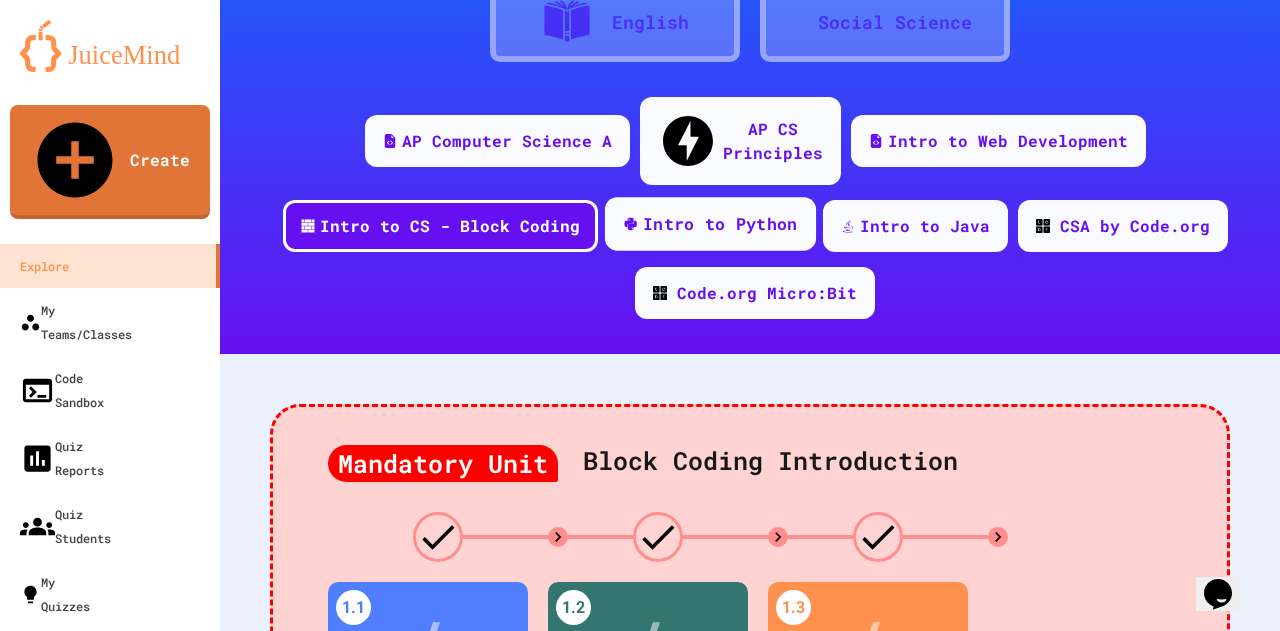 click on "Intro to Python" at bounding box center [720, 224] 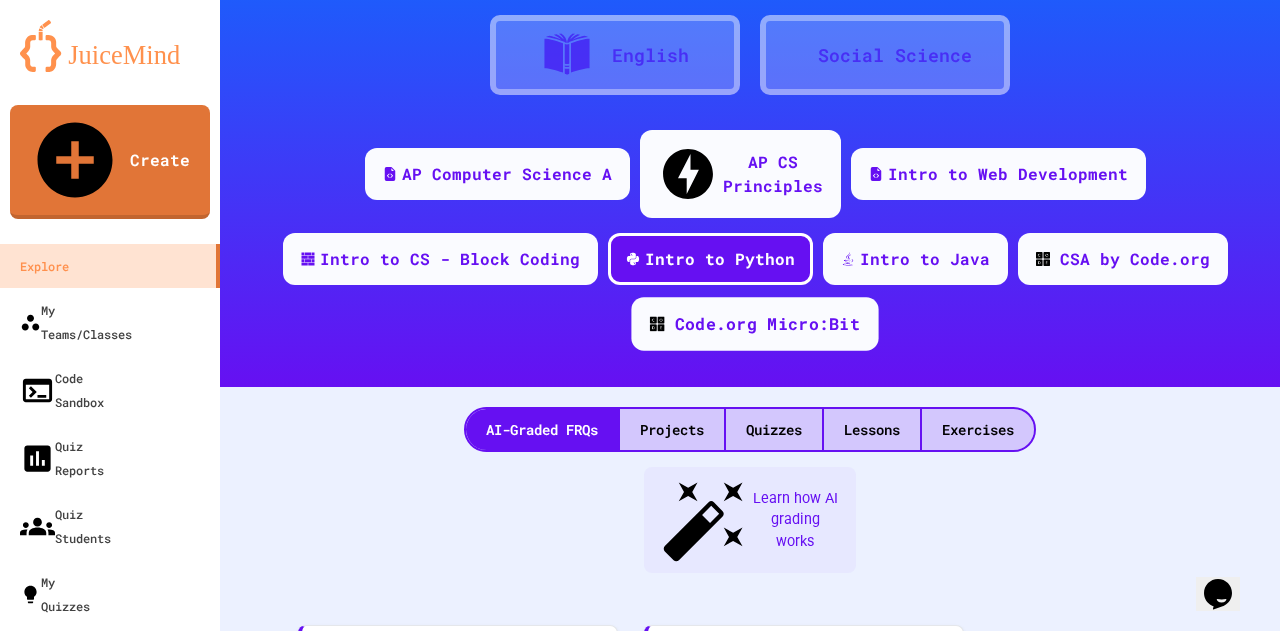 scroll, scrollTop: 203, scrollLeft: 0, axis: vertical 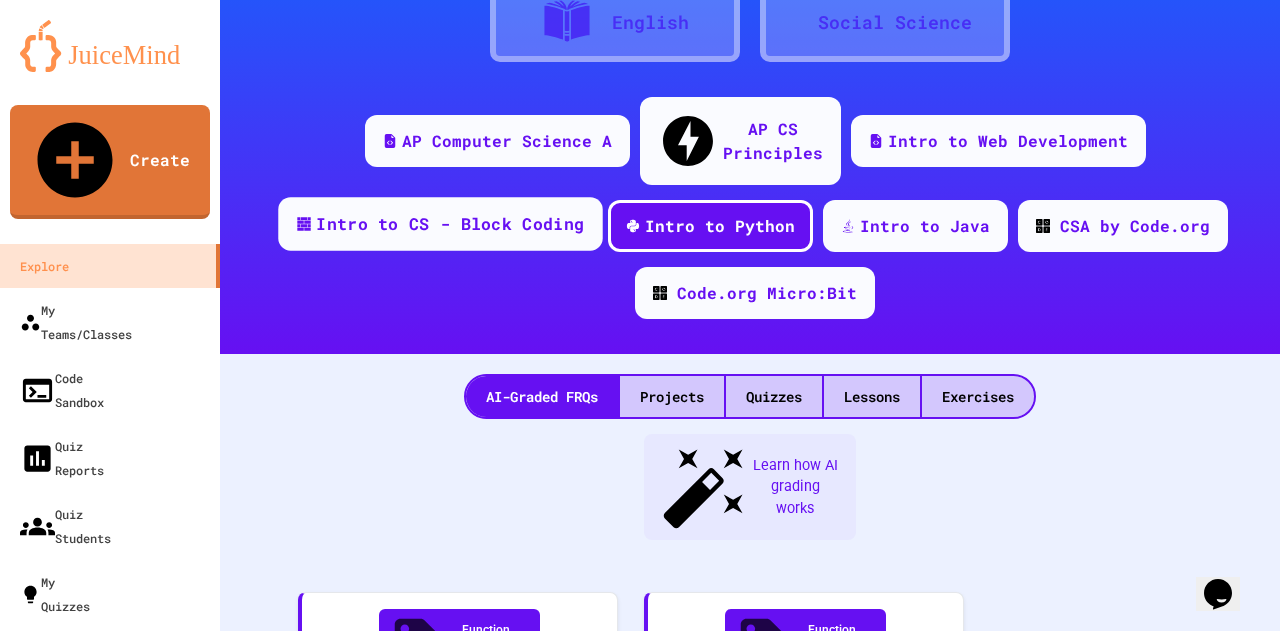 click on "Intro to CS - Block Coding" at bounding box center [450, 224] 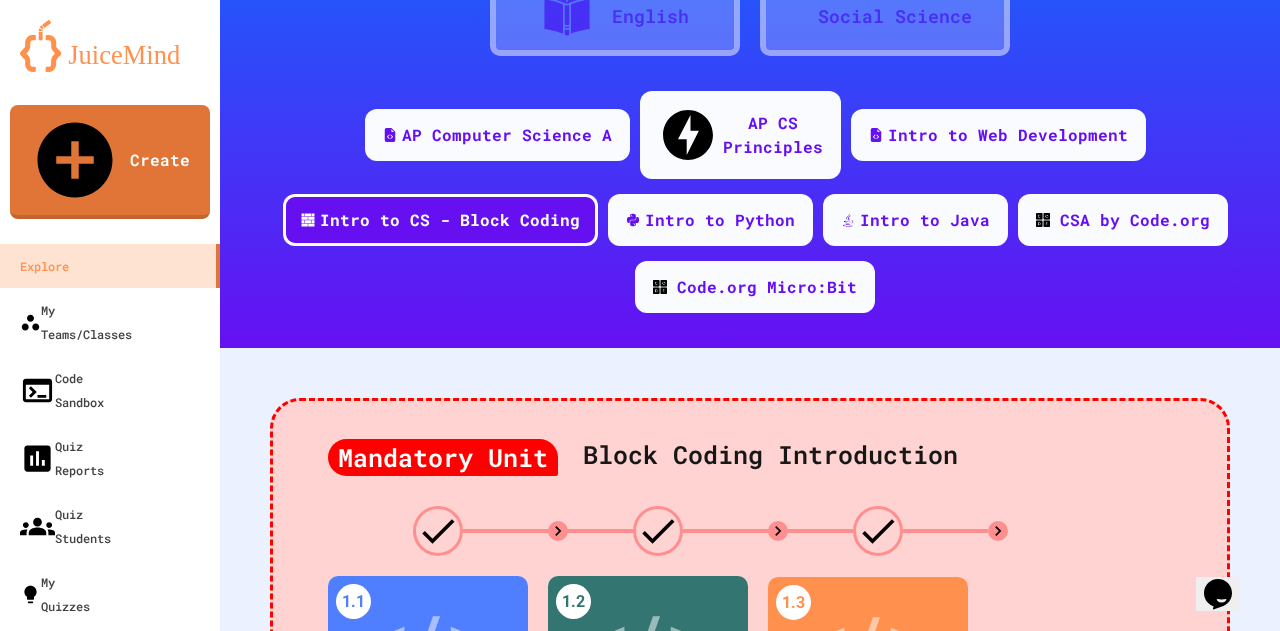 scroll, scrollTop: 170, scrollLeft: 0, axis: vertical 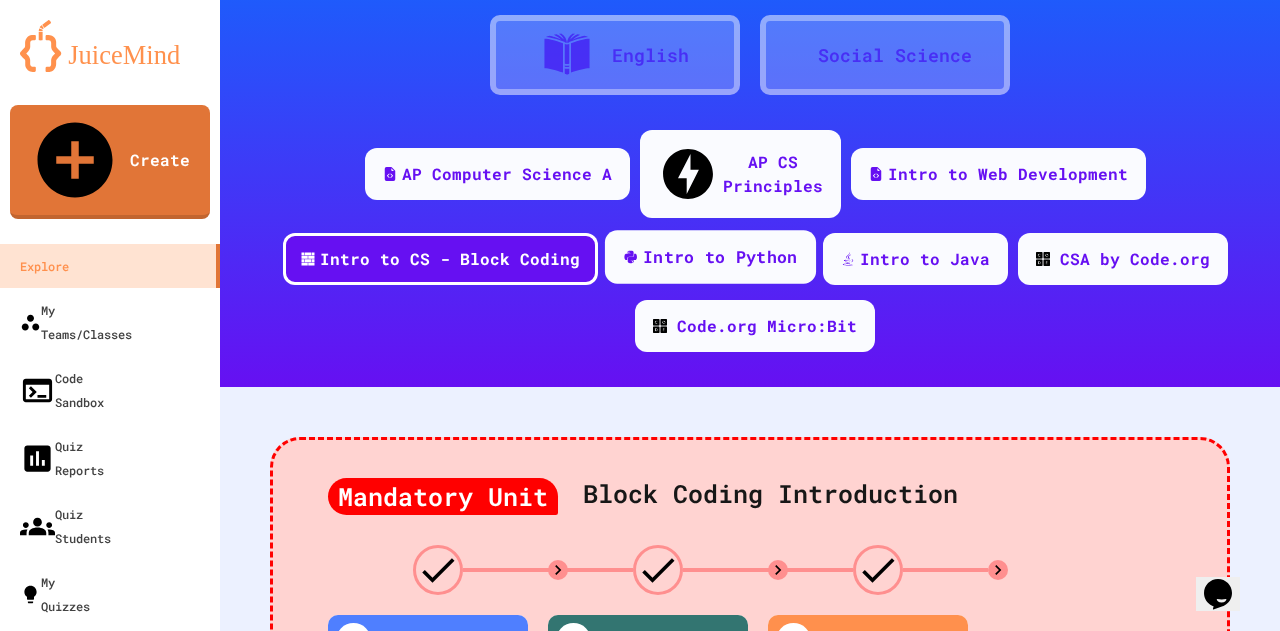 click on "Intro to Python" at bounding box center (709, 257) 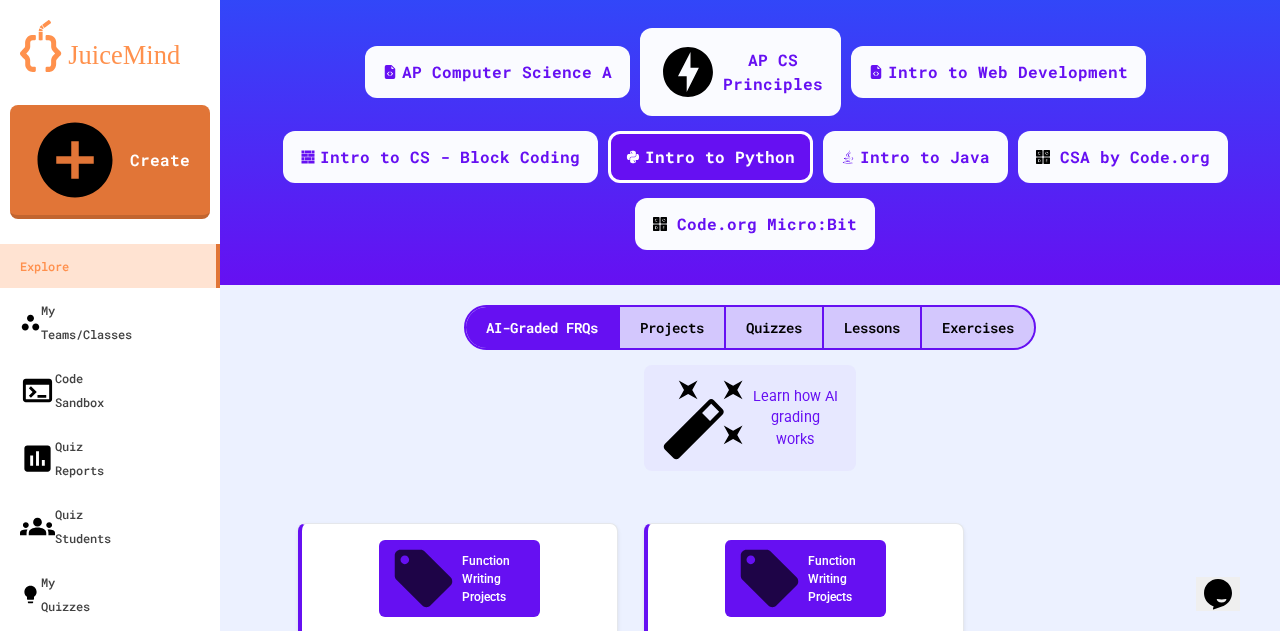 scroll, scrollTop: 273, scrollLeft: 0, axis: vertical 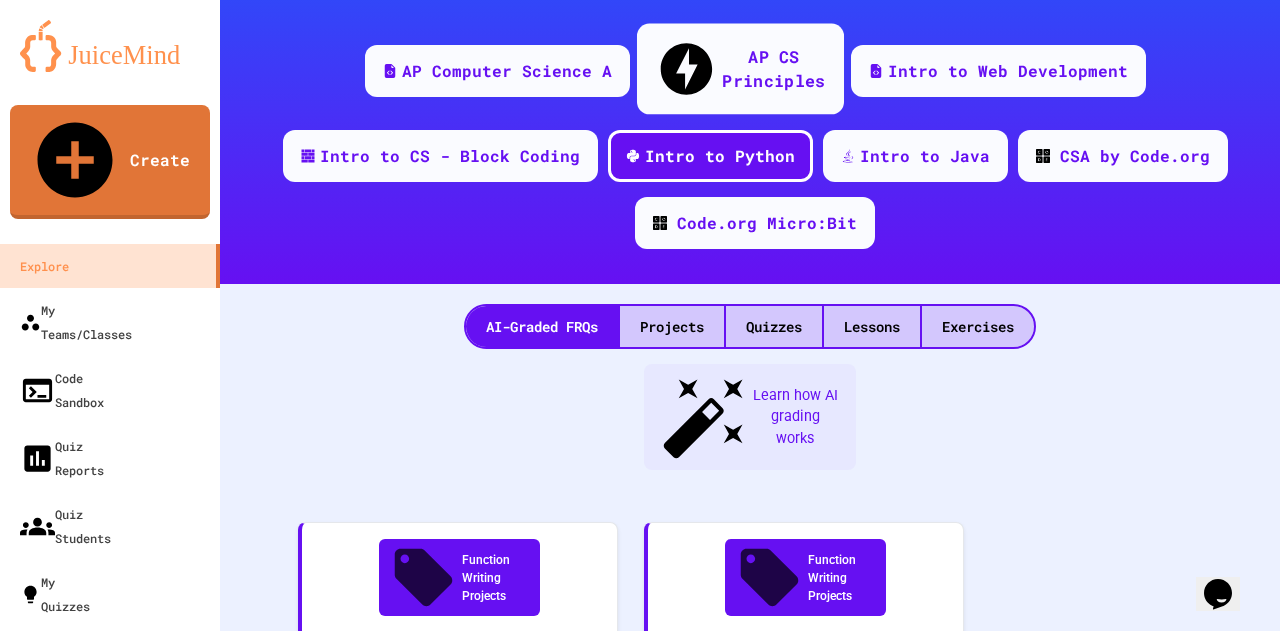 click on "AP CS Principles" at bounding box center [739, 69] 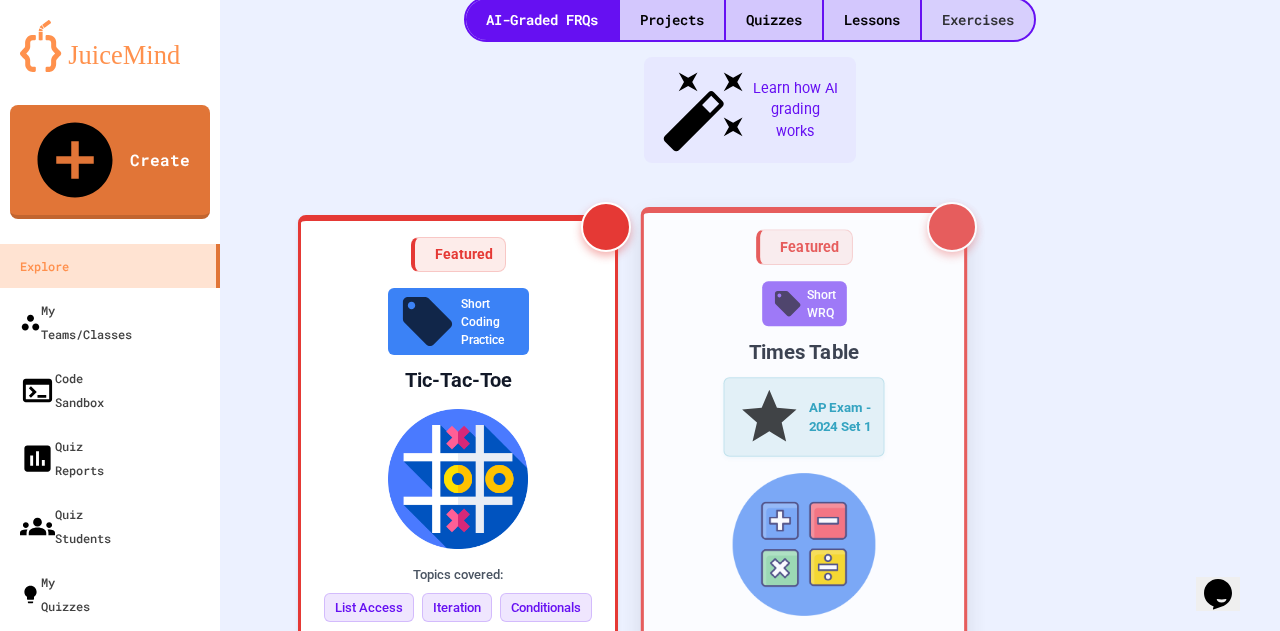 scroll, scrollTop: 108, scrollLeft: 0, axis: vertical 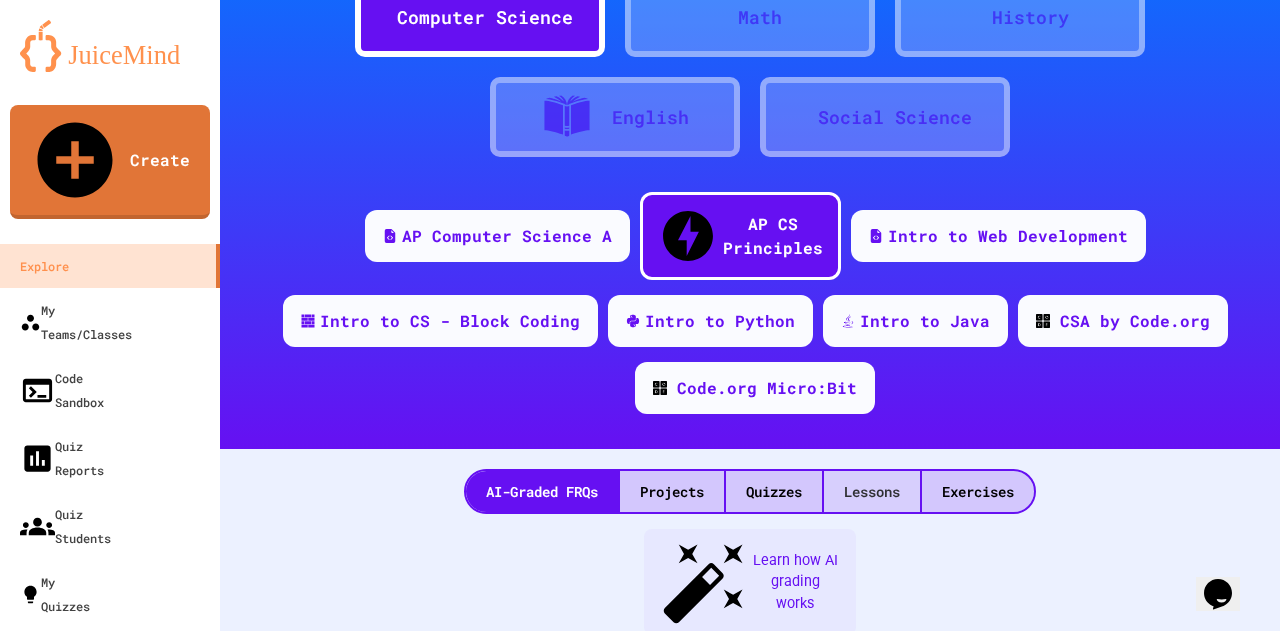 click on "Lessons" at bounding box center [872, 491] 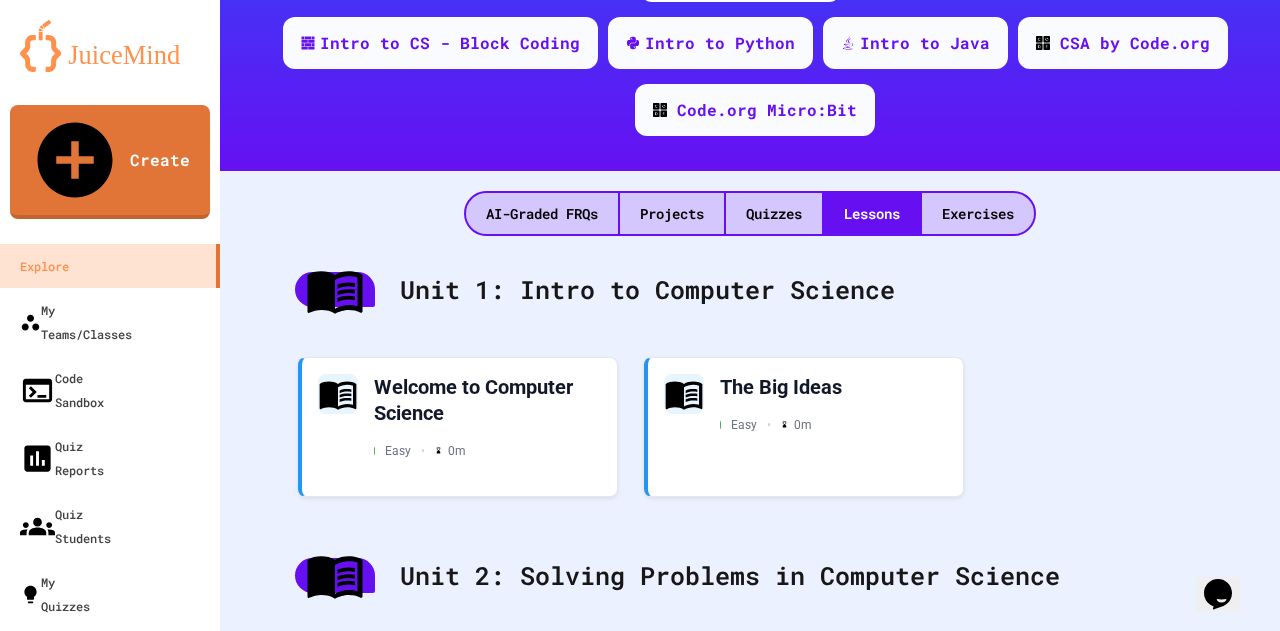 scroll, scrollTop: 25, scrollLeft: 0, axis: vertical 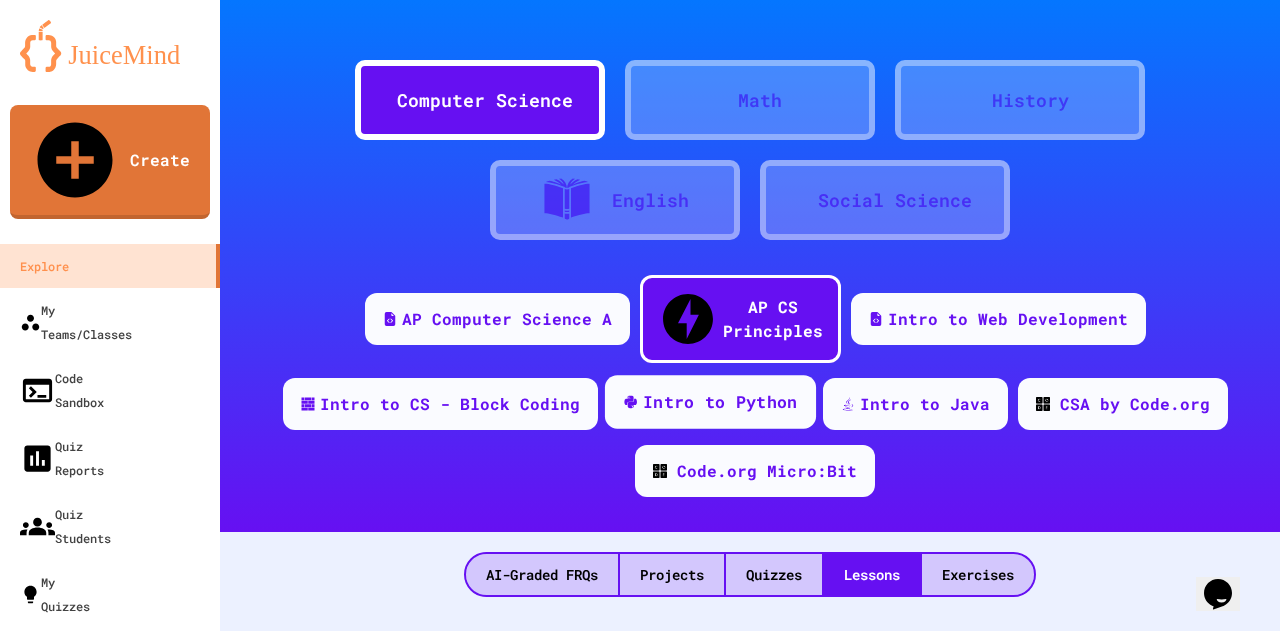 click on "Intro to Python" at bounding box center (720, 402) 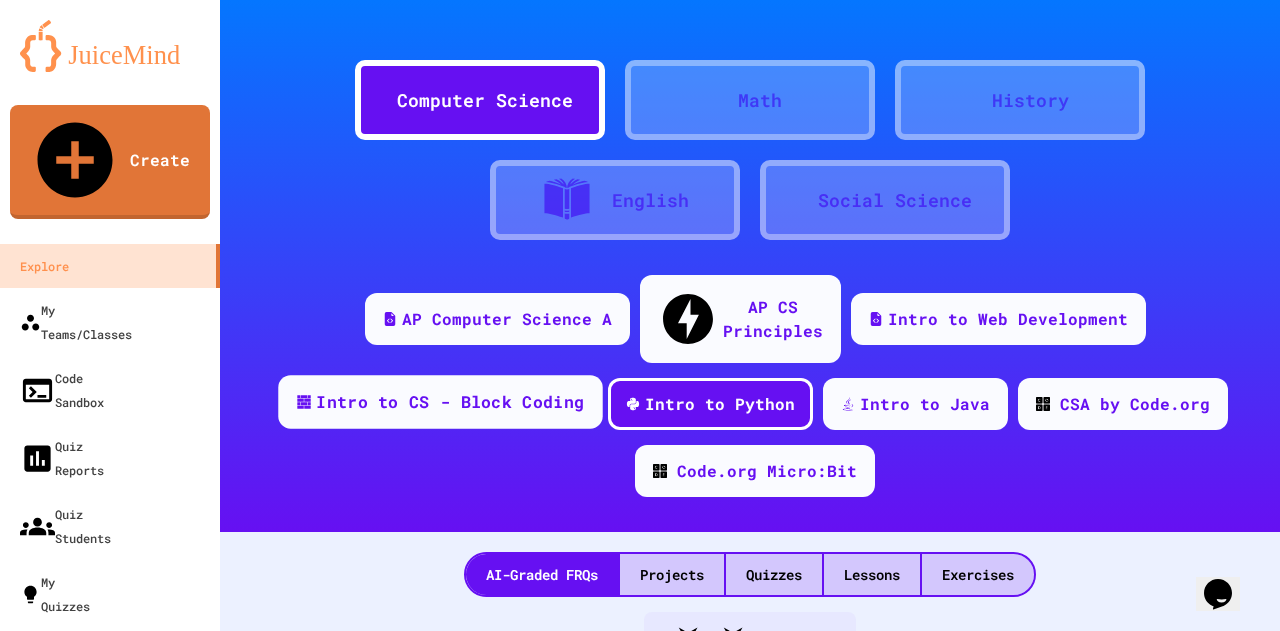 click on "Intro to CS - Block Coding" at bounding box center [450, 402] 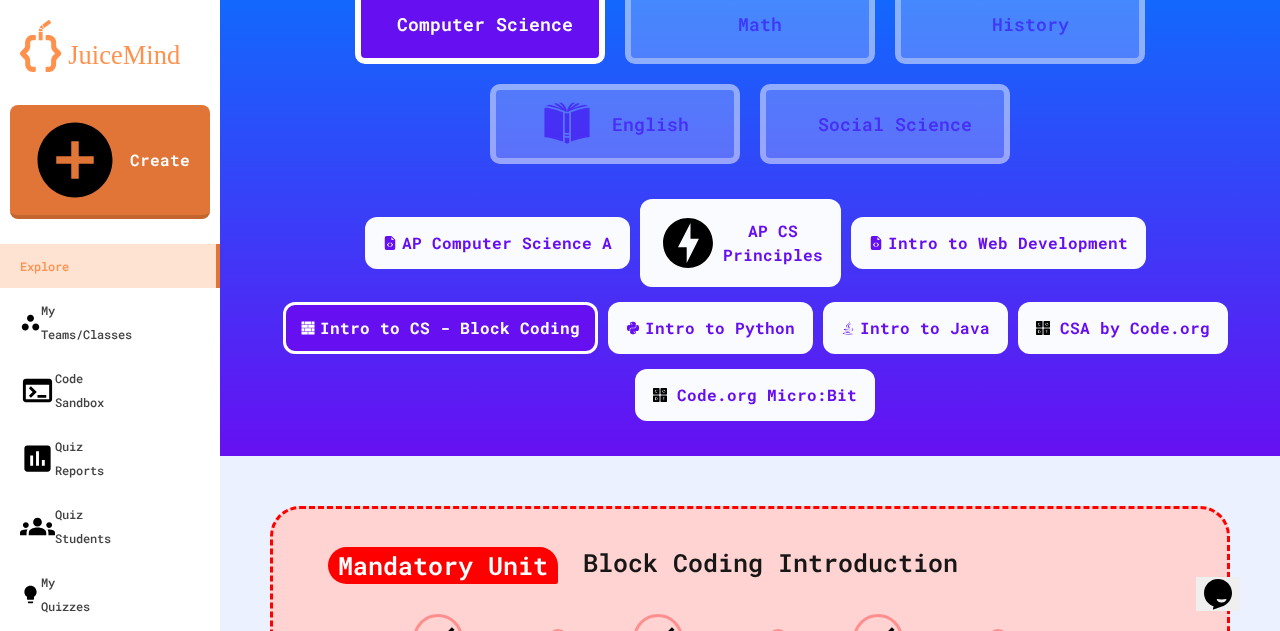 scroll, scrollTop: 93, scrollLeft: 0, axis: vertical 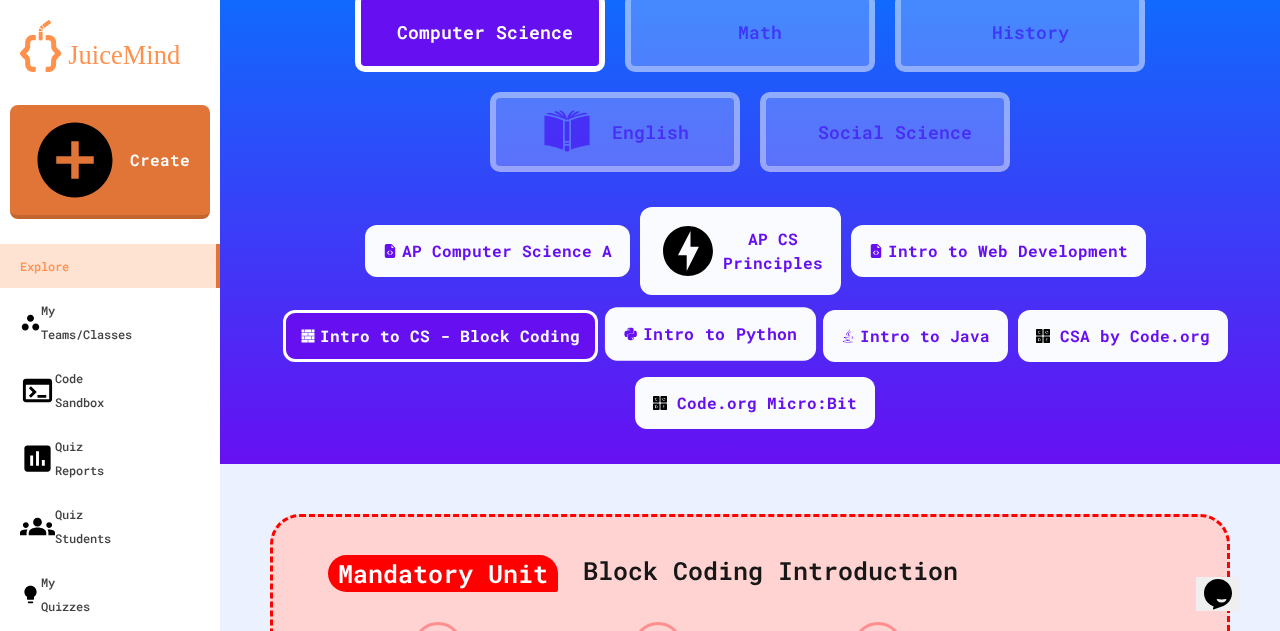 click on "Intro to Python" at bounding box center [709, 334] 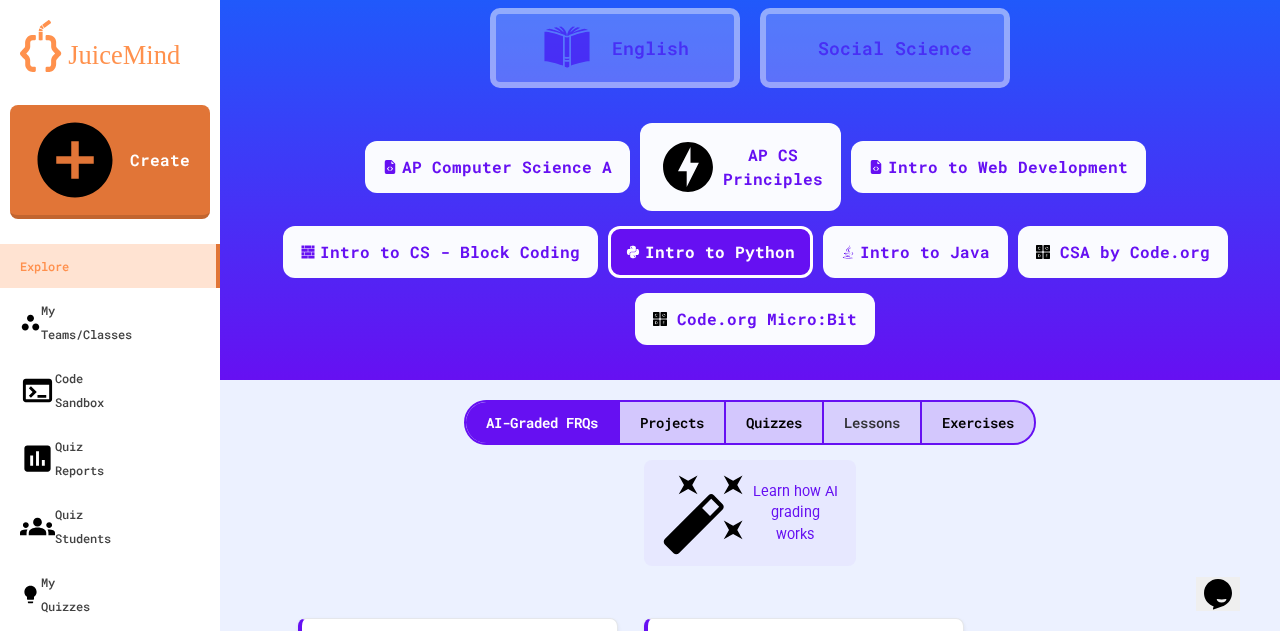 click on "Lessons" at bounding box center [872, 422] 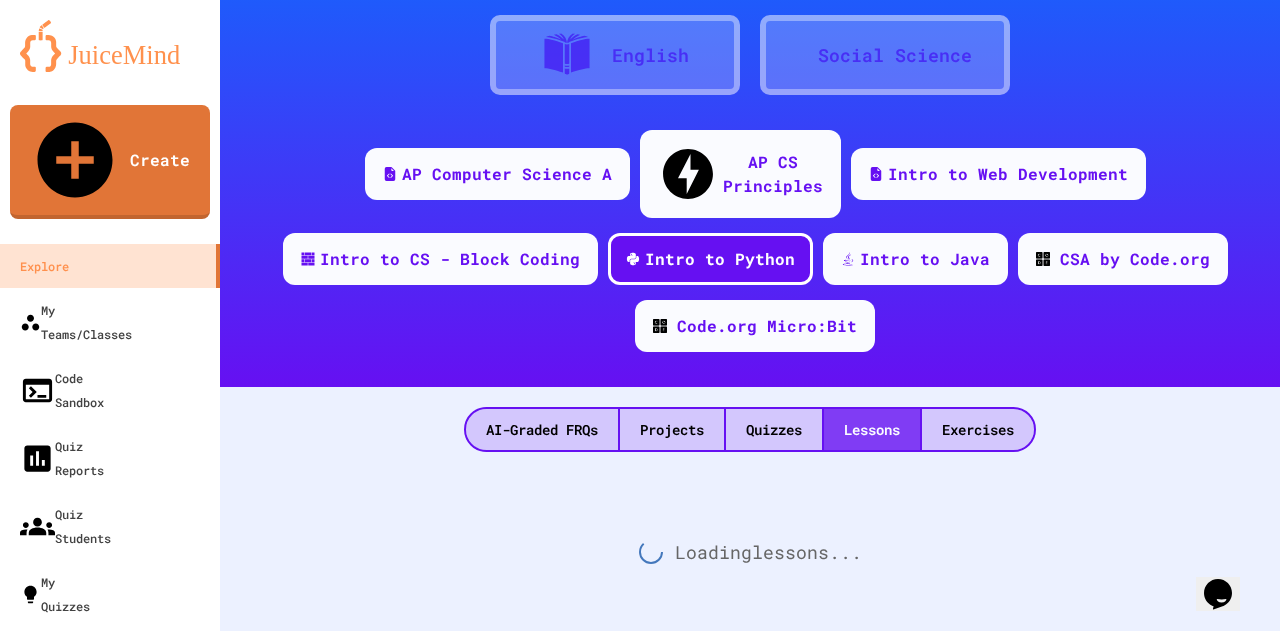 scroll, scrollTop: 177, scrollLeft: 0, axis: vertical 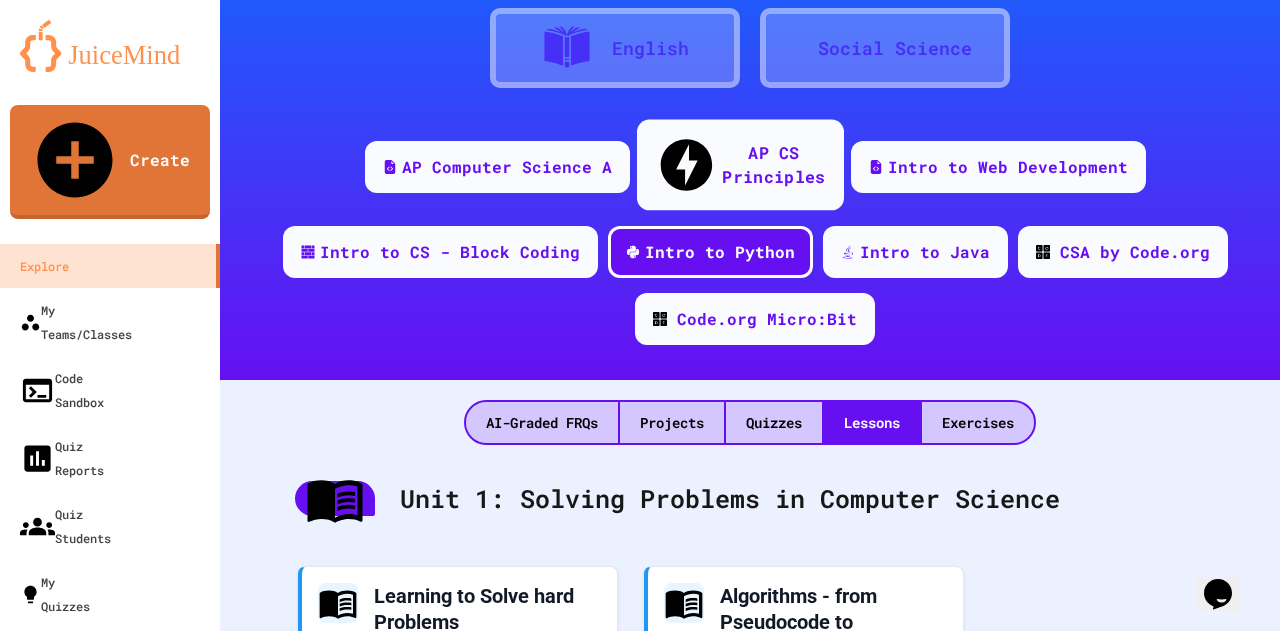 click on "AP CS Principles" at bounding box center [773, 164] 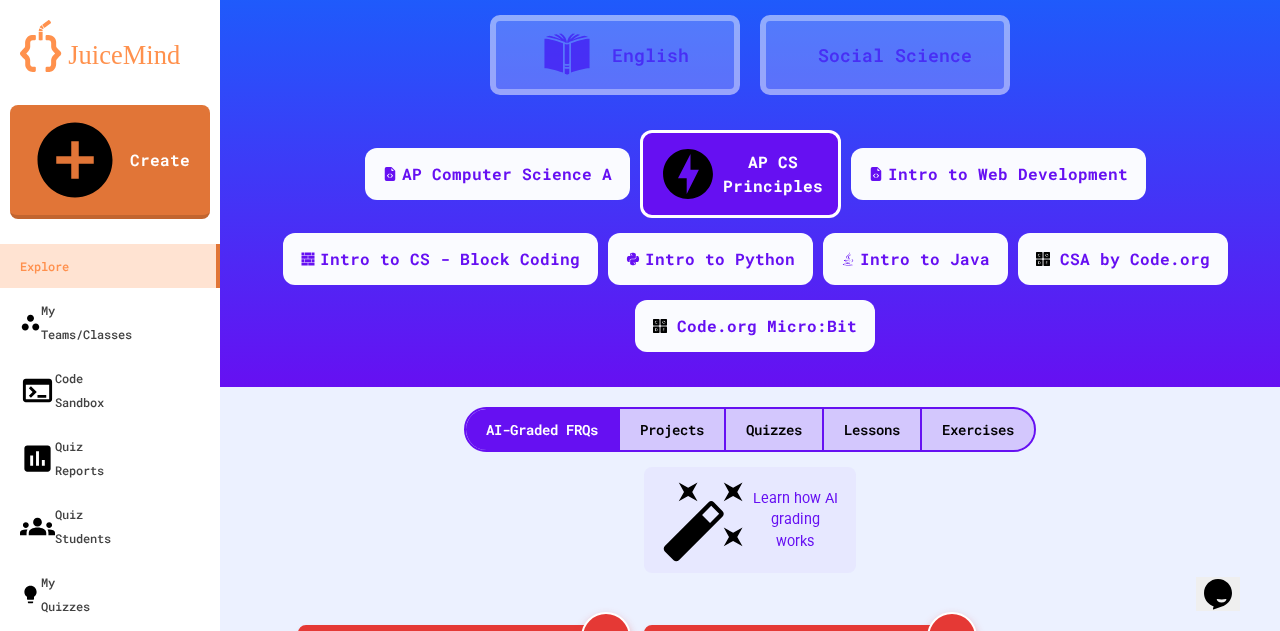 scroll, scrollTop: 177, scrollLeft: 0, axis: vertical 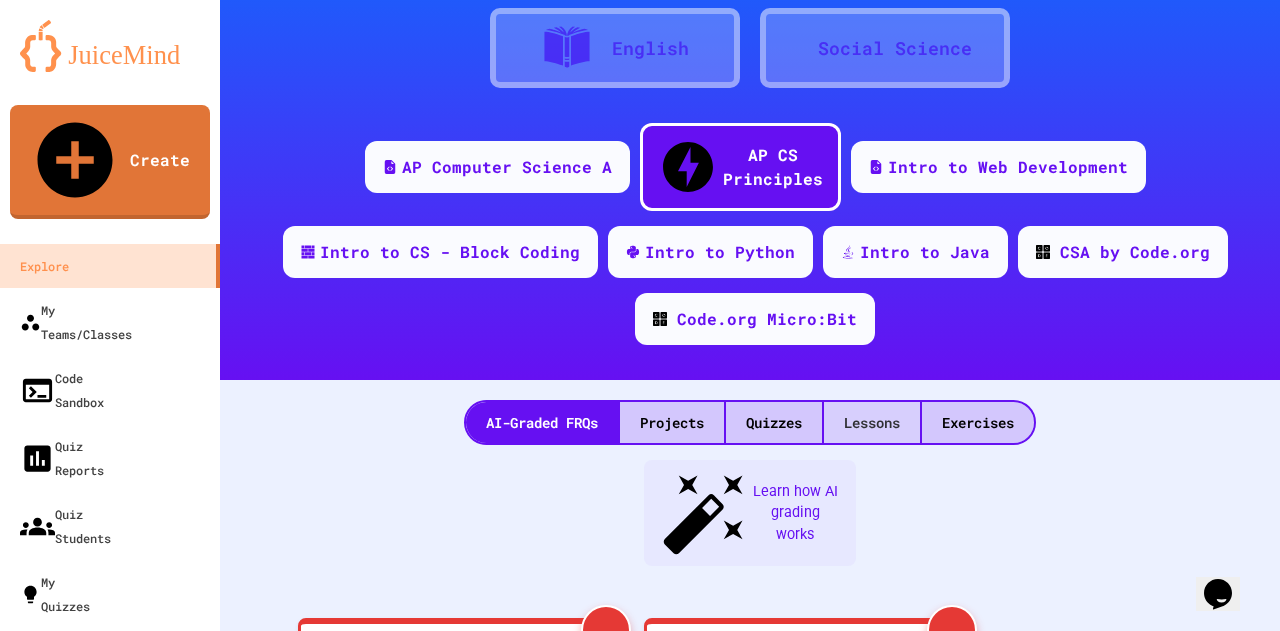 click on "Lessons" at bounding box center [872, 422] 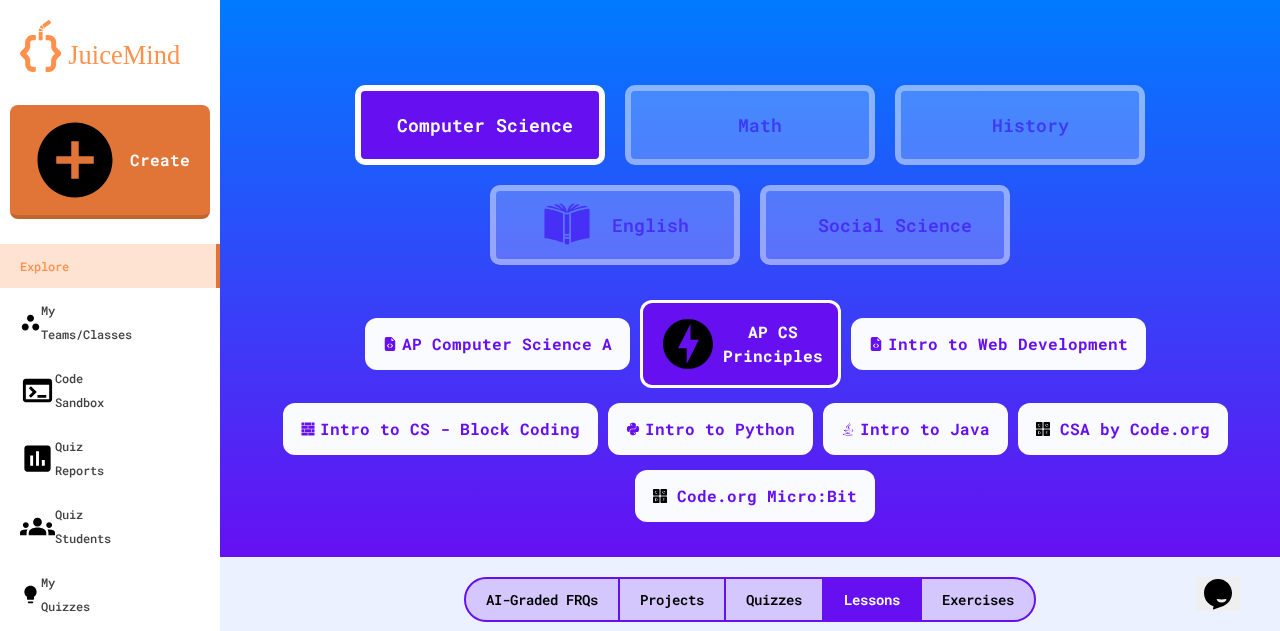 scroll, scrollTop: 1, scrollLeft: 0, axis: vertical 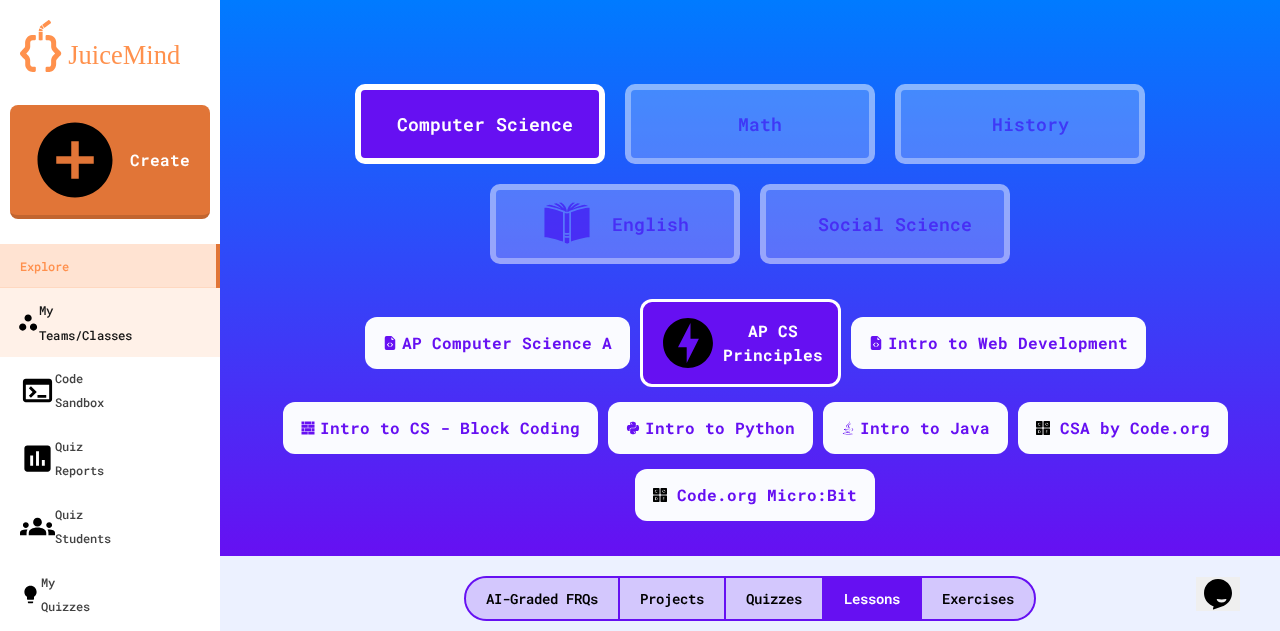click on "My Teams/Classes" at bounding box center [74, 321] 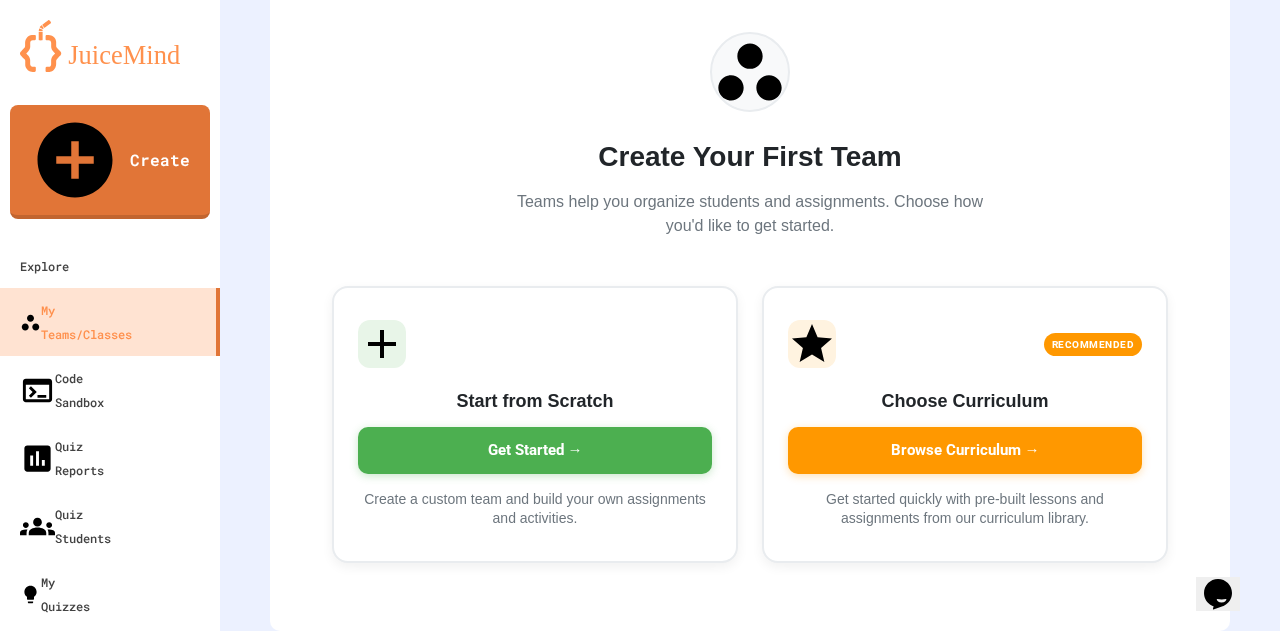 scroll, scrollTop: 198, scrollLeft: 0, axis: vertical 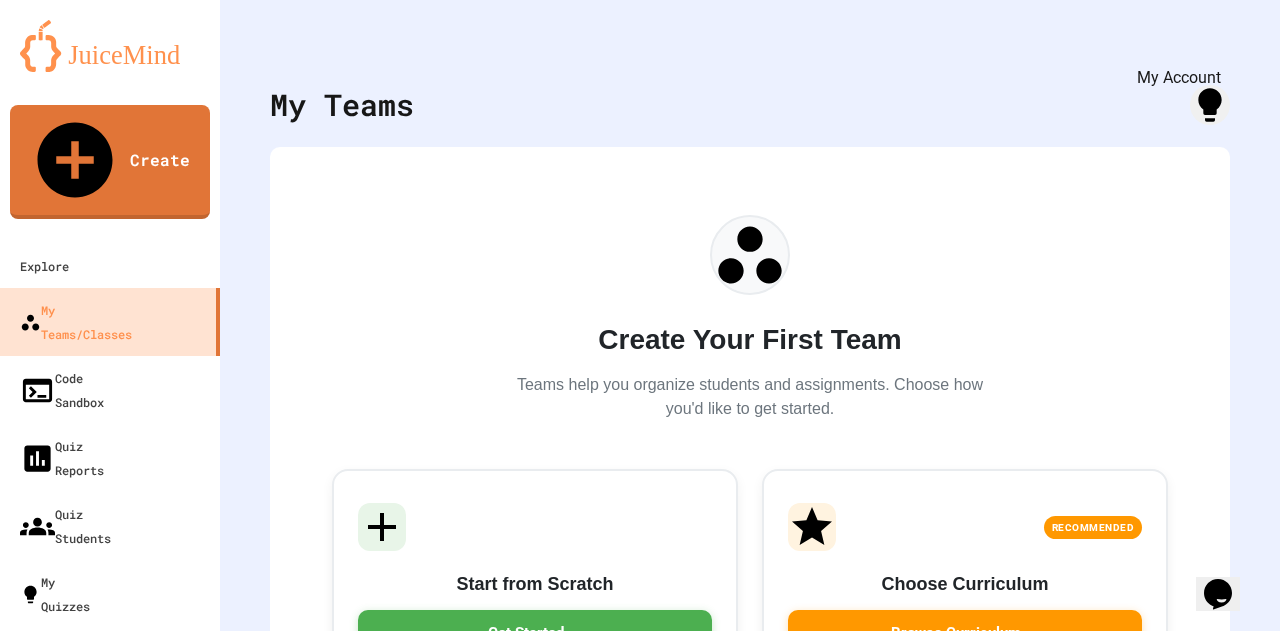 click 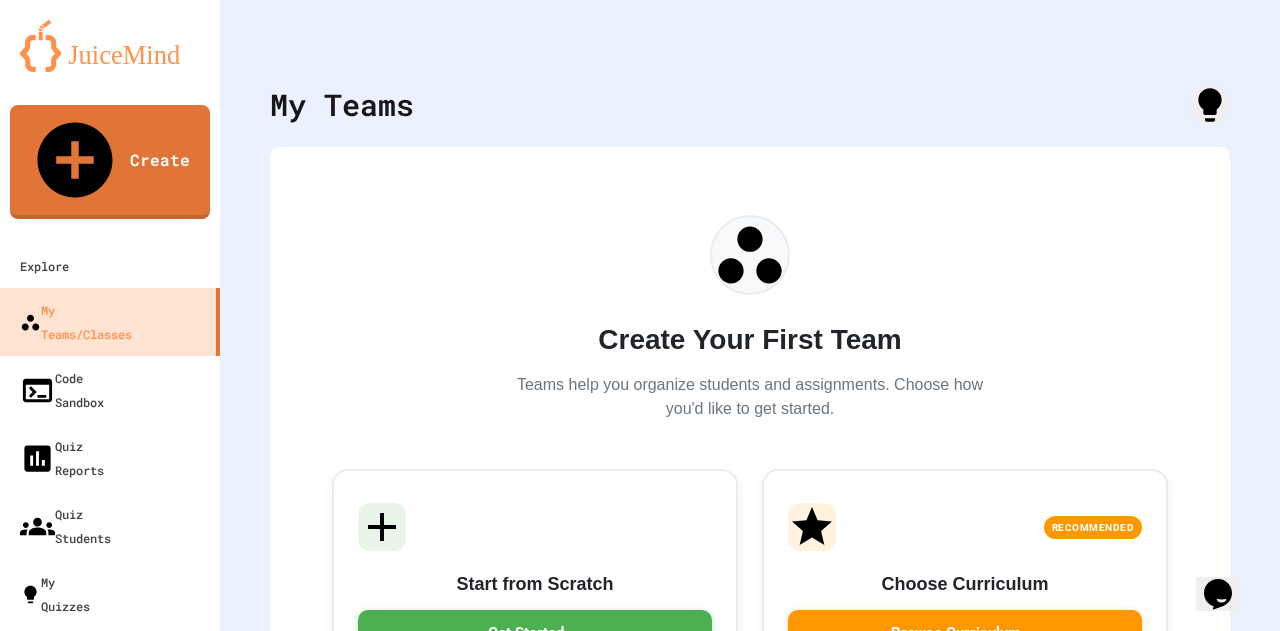 click at bounding box center [640, 4513] 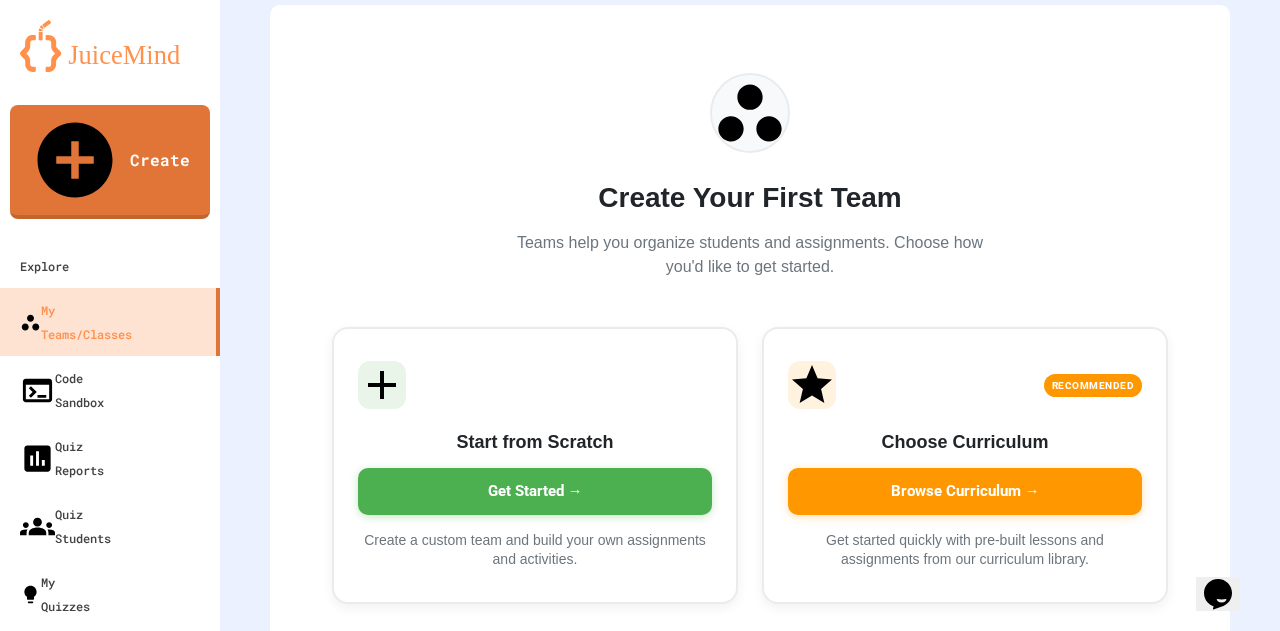 scroll, scrollTop: 198, scrollLeft: 0, axis: vertical 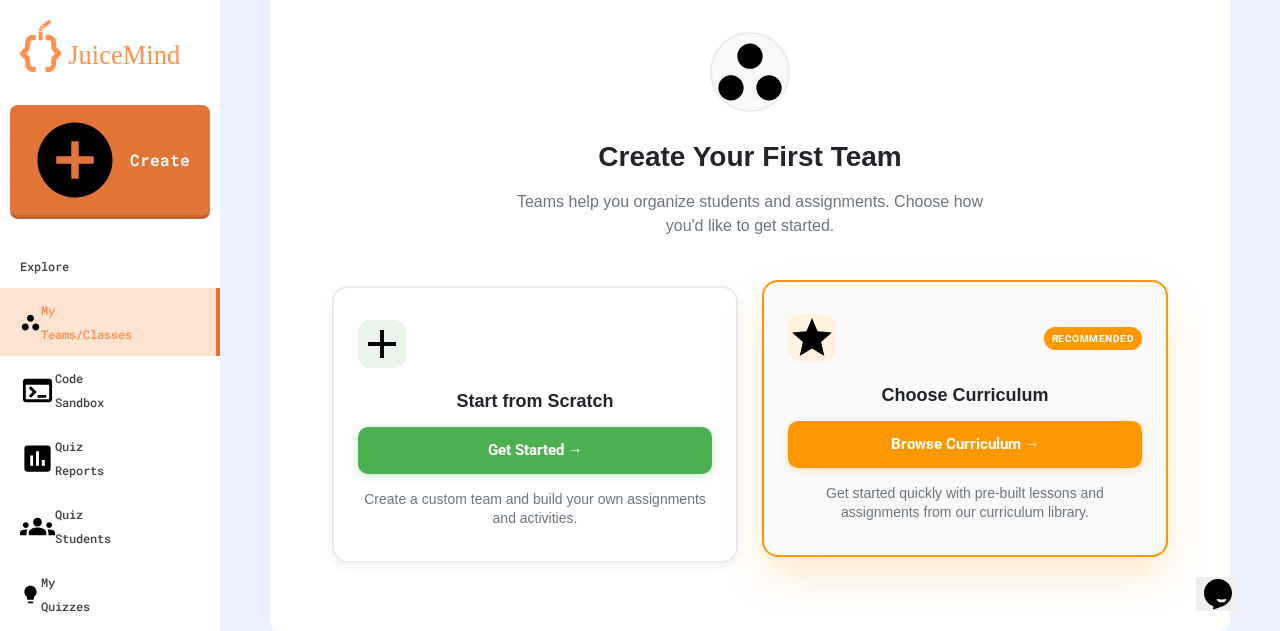click on "Browse Curriculum →" at bounding box center [965, 444] 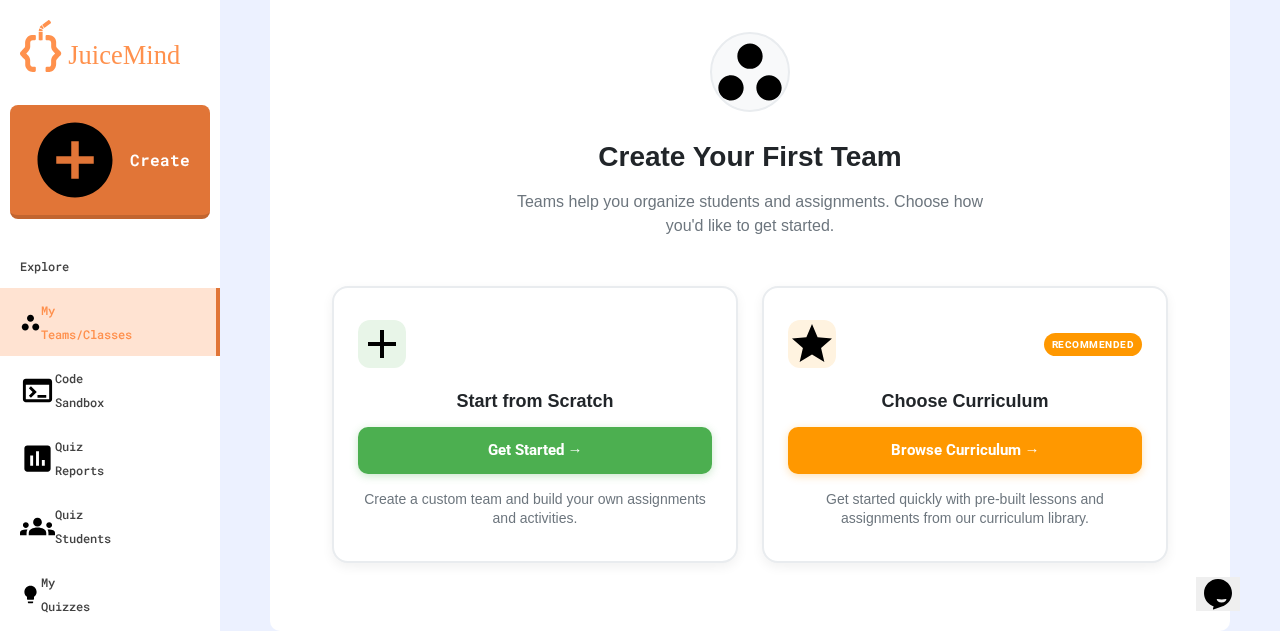 scroll, scrollTop: 44, scrollLeft: 0, axis: vertical 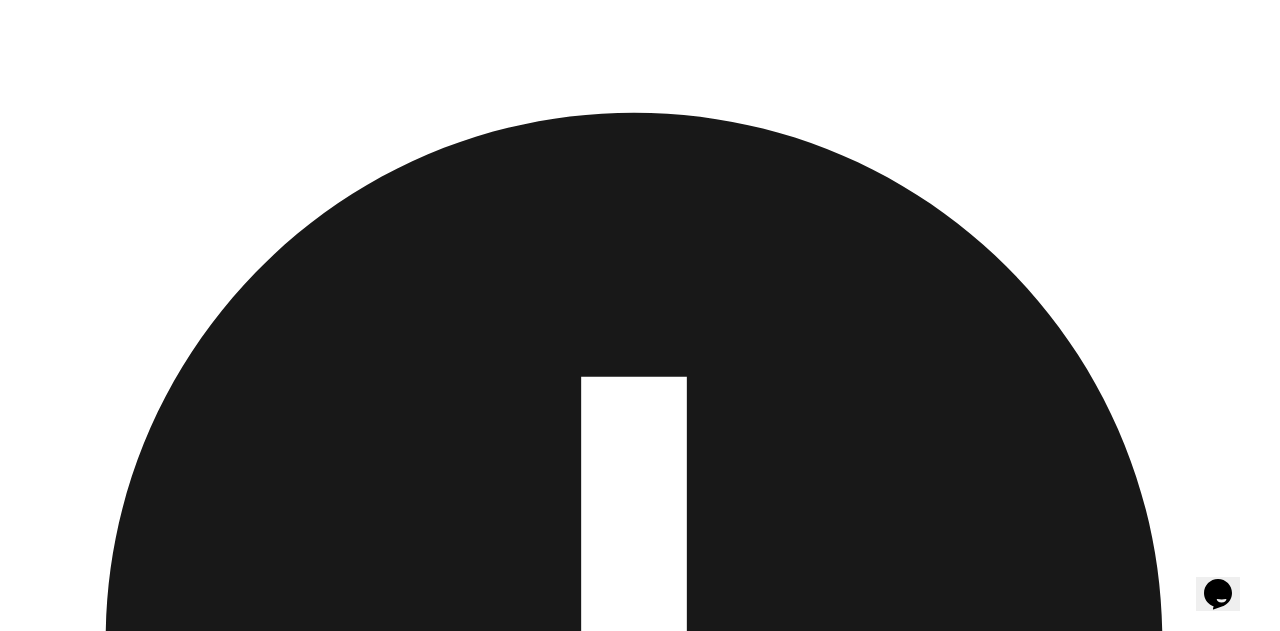 click on "*****" at bounding box center [640, 4614] 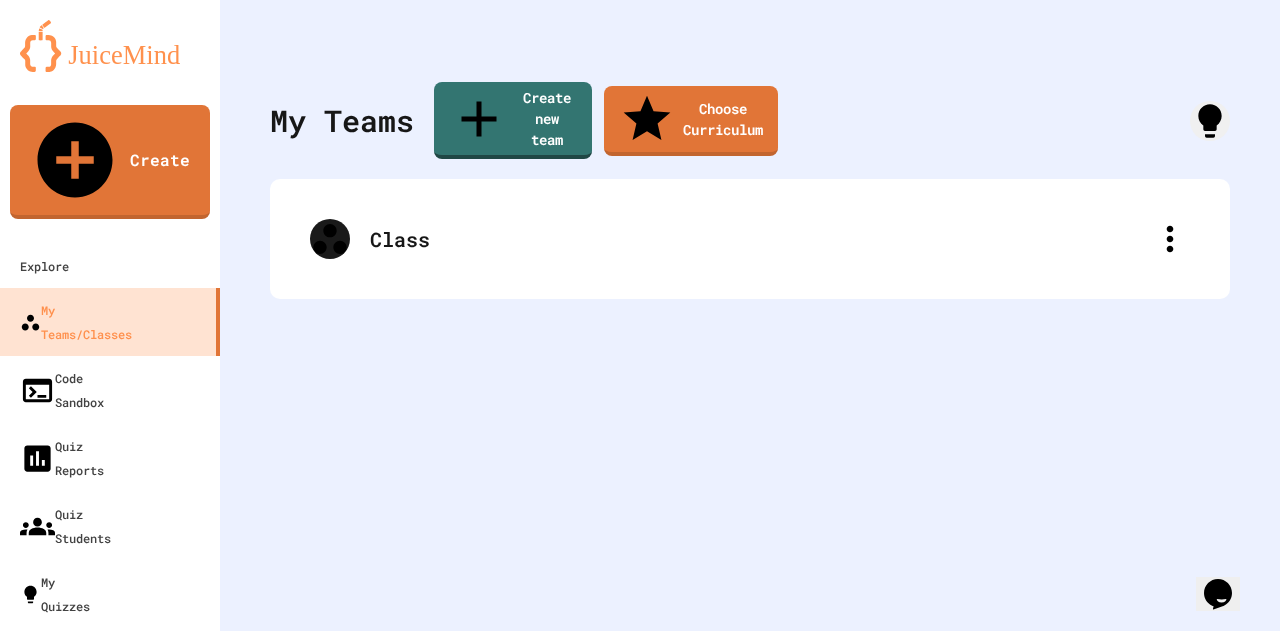 drag, startPoint x: 557, startPoint y: 338, endPoint x: 465, endPoint y: 331, distance: 92.26592 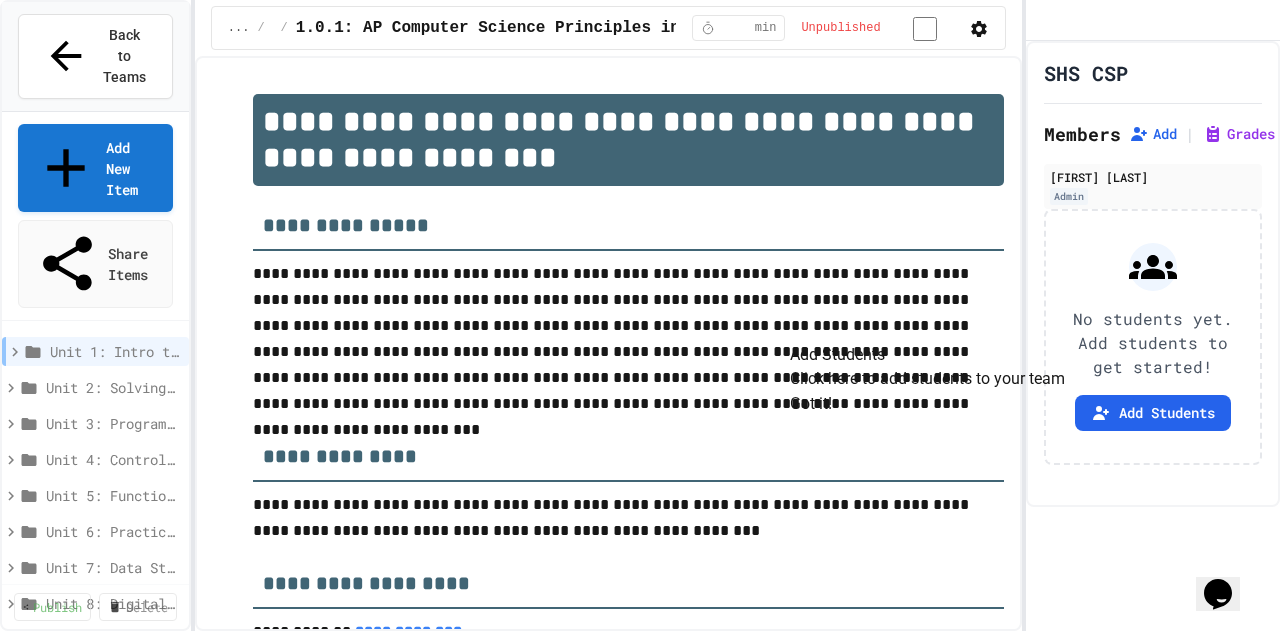 click on "Got it!" at bounding box center (811, 404) 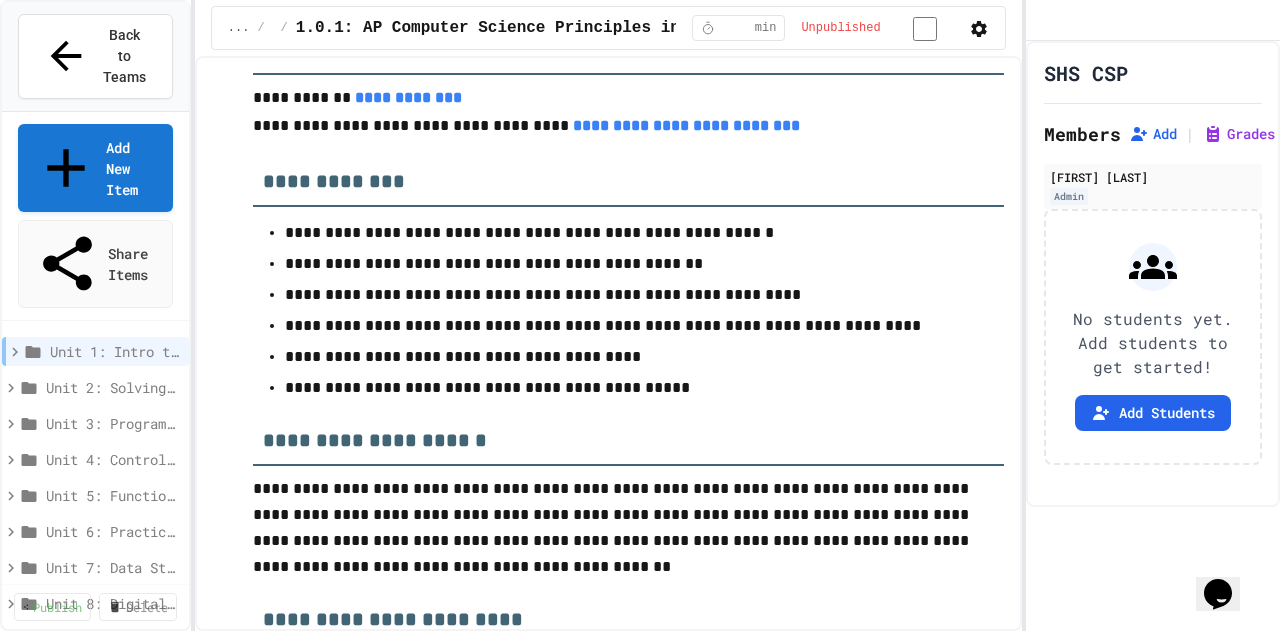 scroll, scrollTop: 0, scrollLeft: 0, axis: both 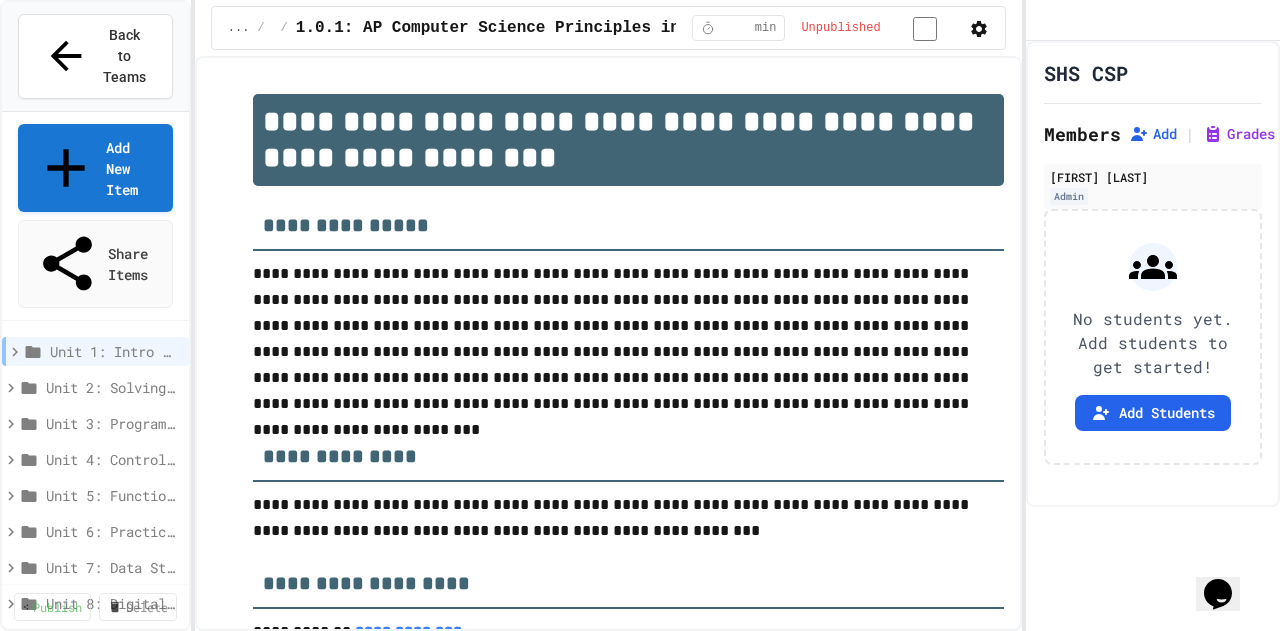 click 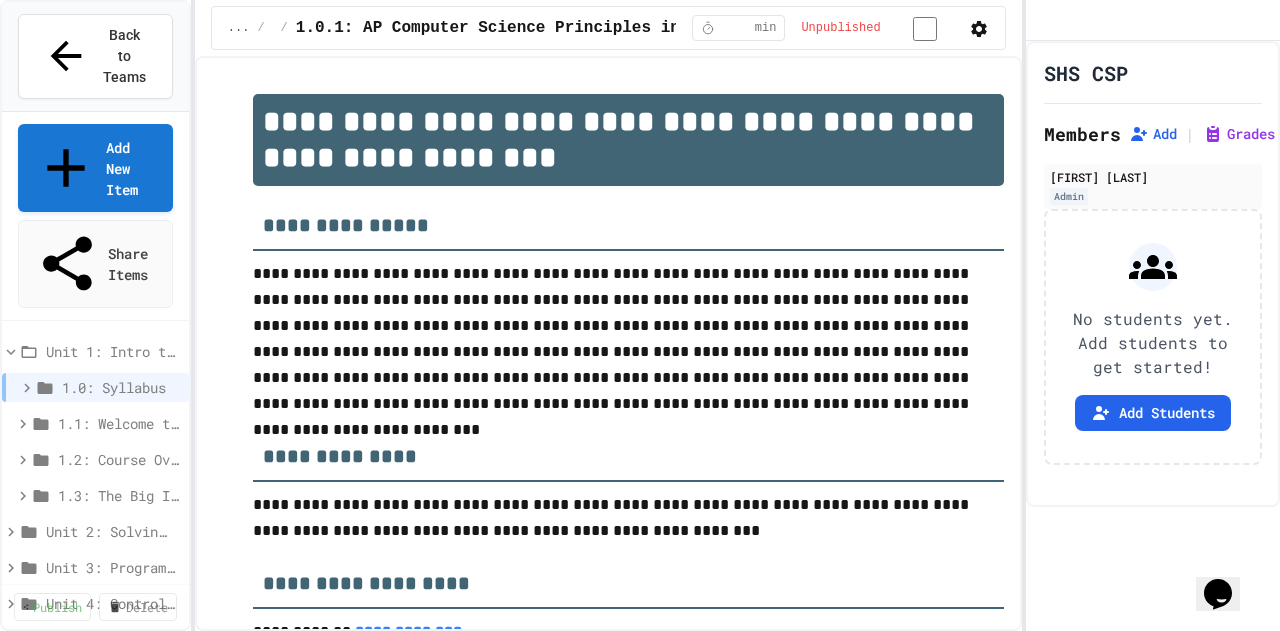 click 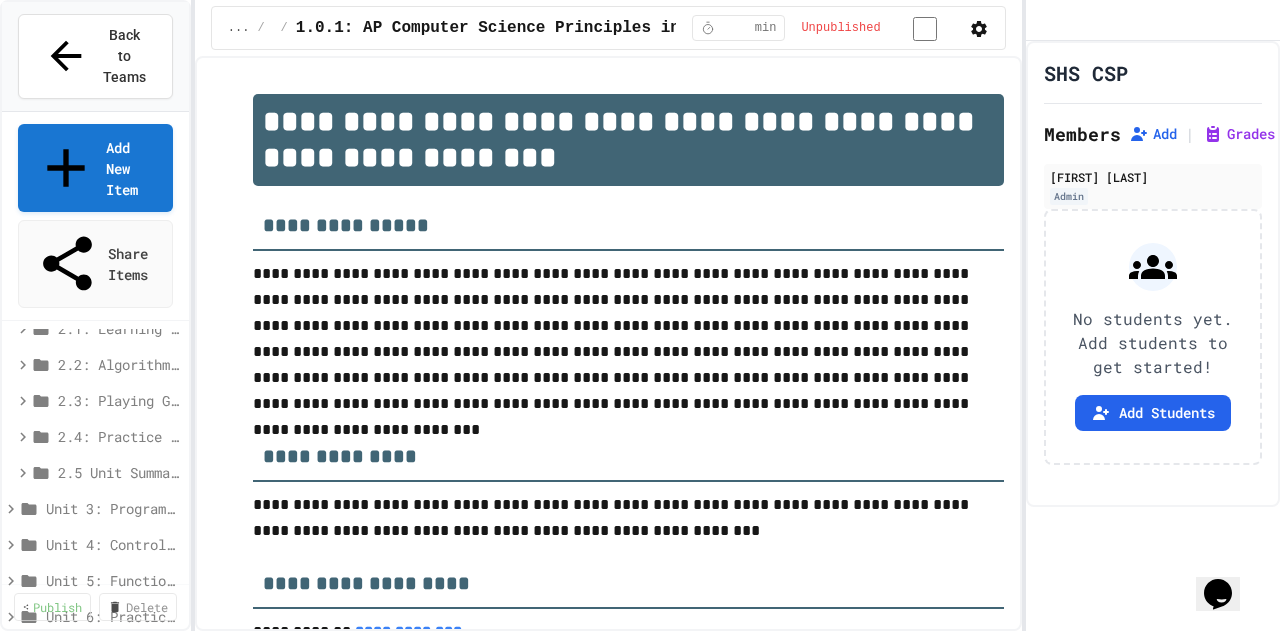 scroll, scrollTop: 274, scrollLeft: 0, axis: vertical 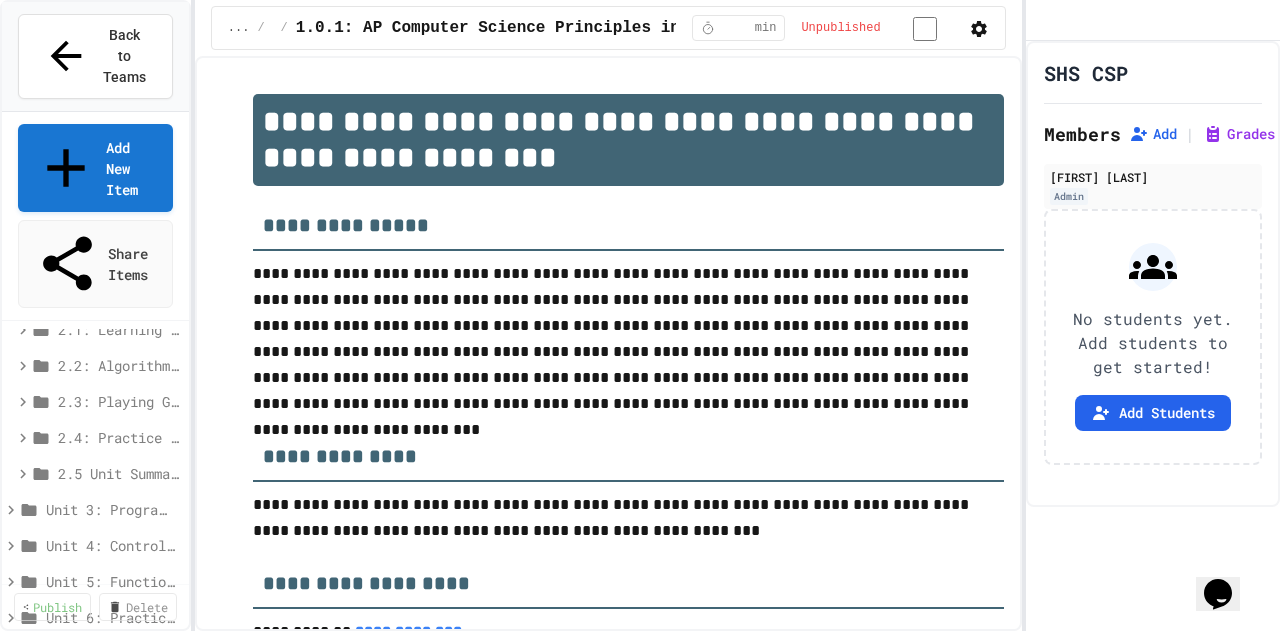 click 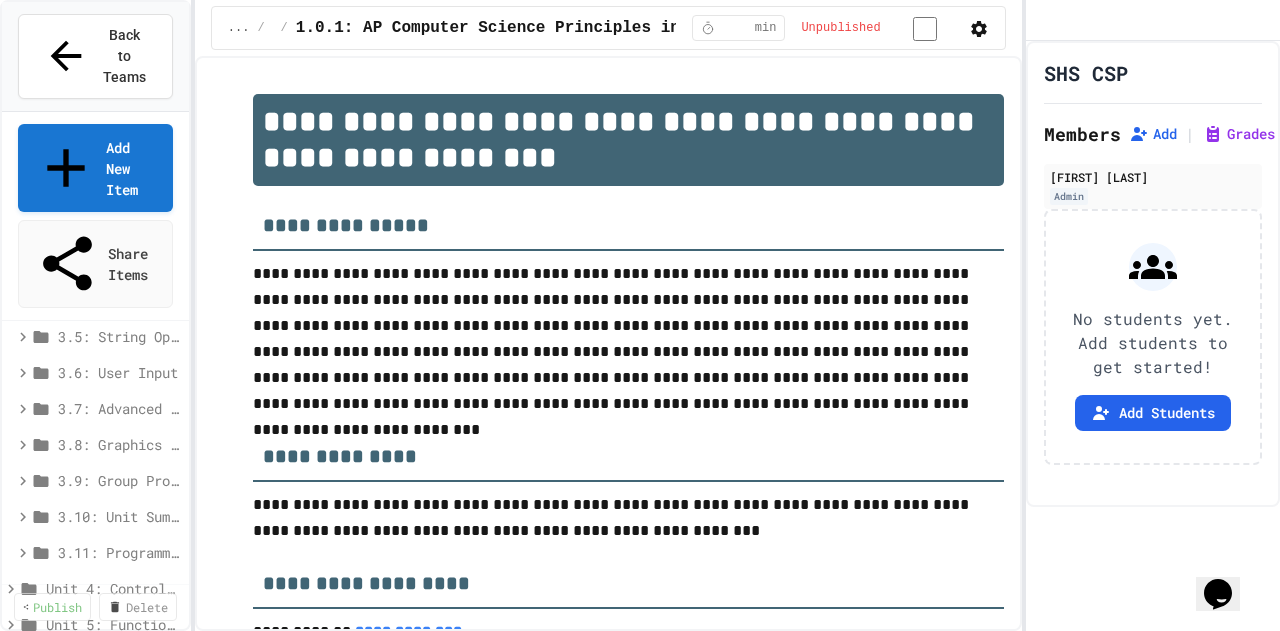 scroll, scrollTop: 736, scrollLeft: 0, axis: vertical 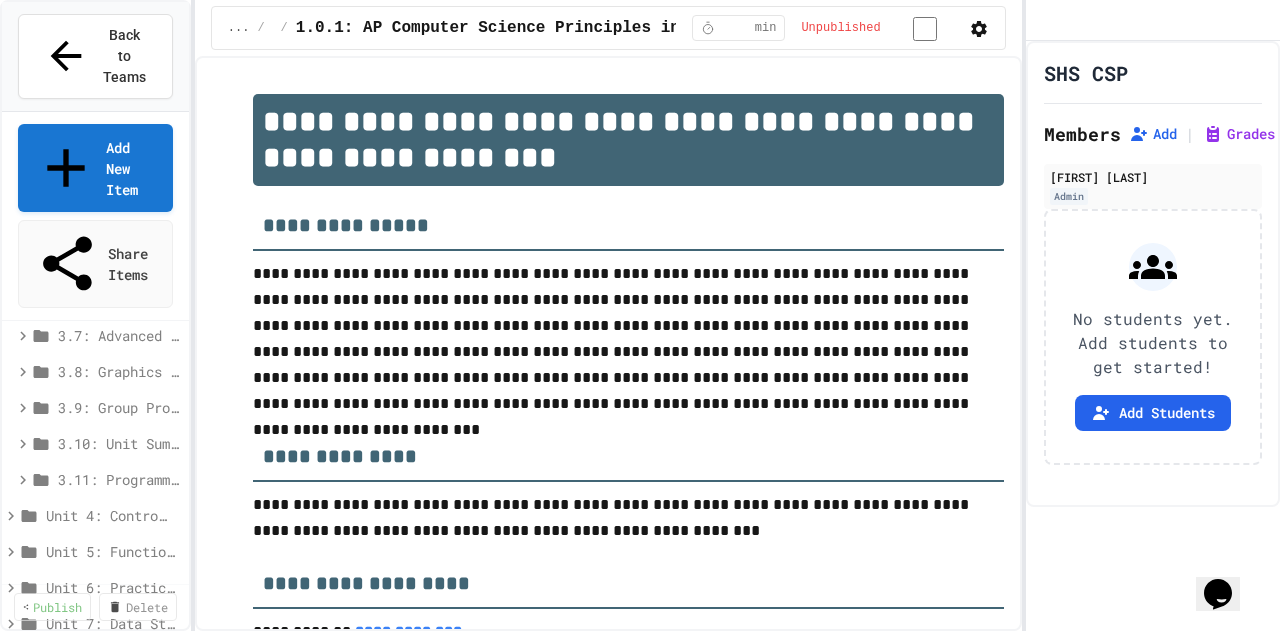 click 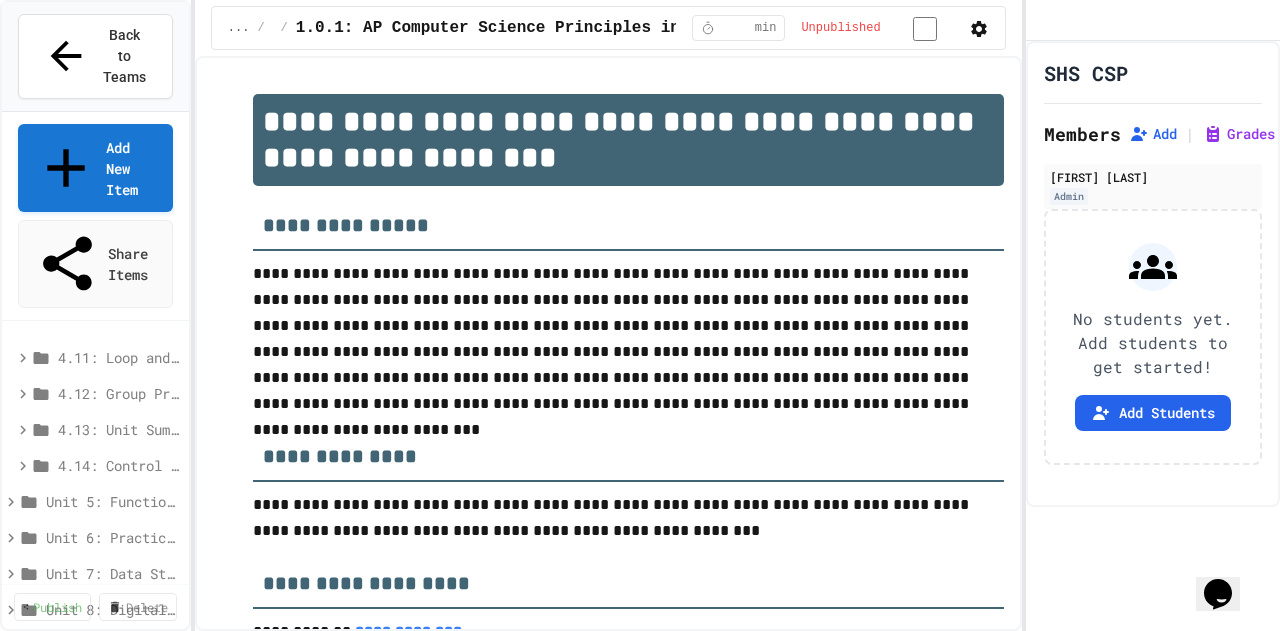 scroll, scrollTop: 1334, scrollLeft: 0, axis: vertical 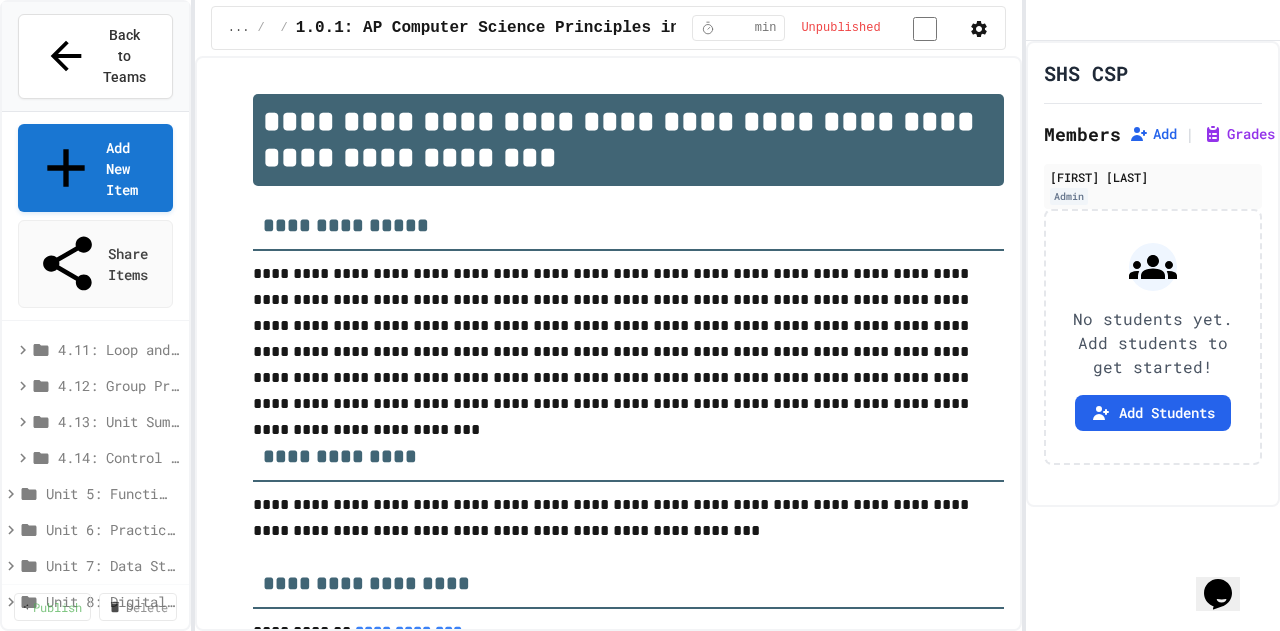 click 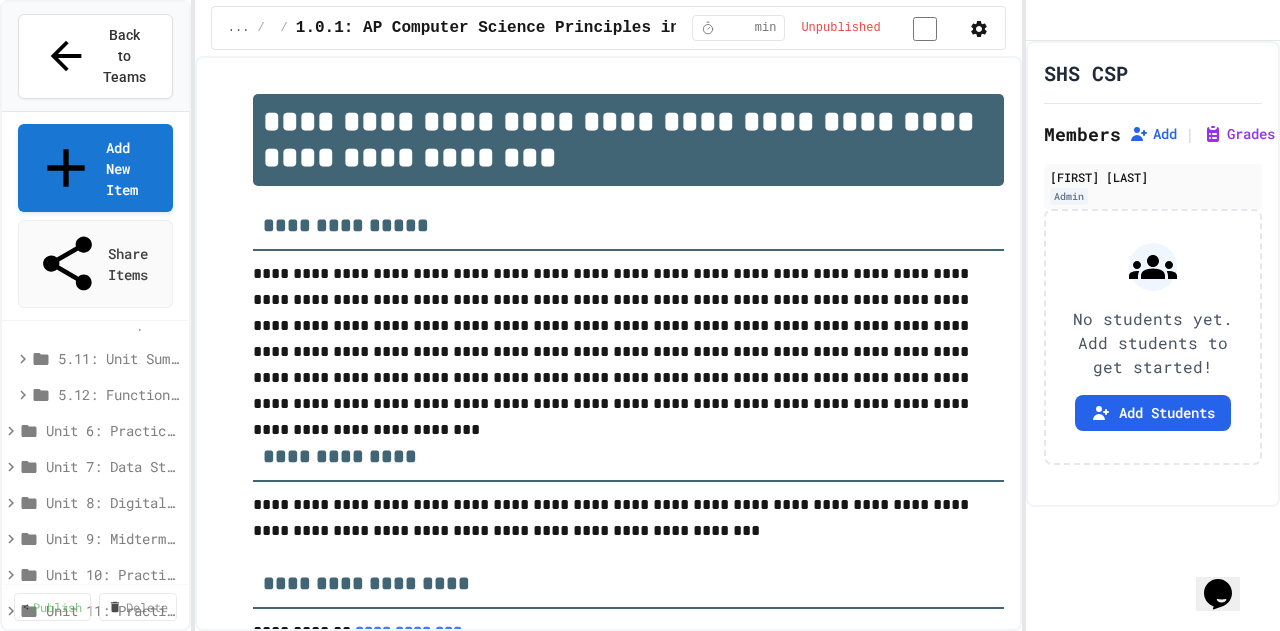 scroll, scrollTop: 1866, scrollLeft: 0, axis: vertical 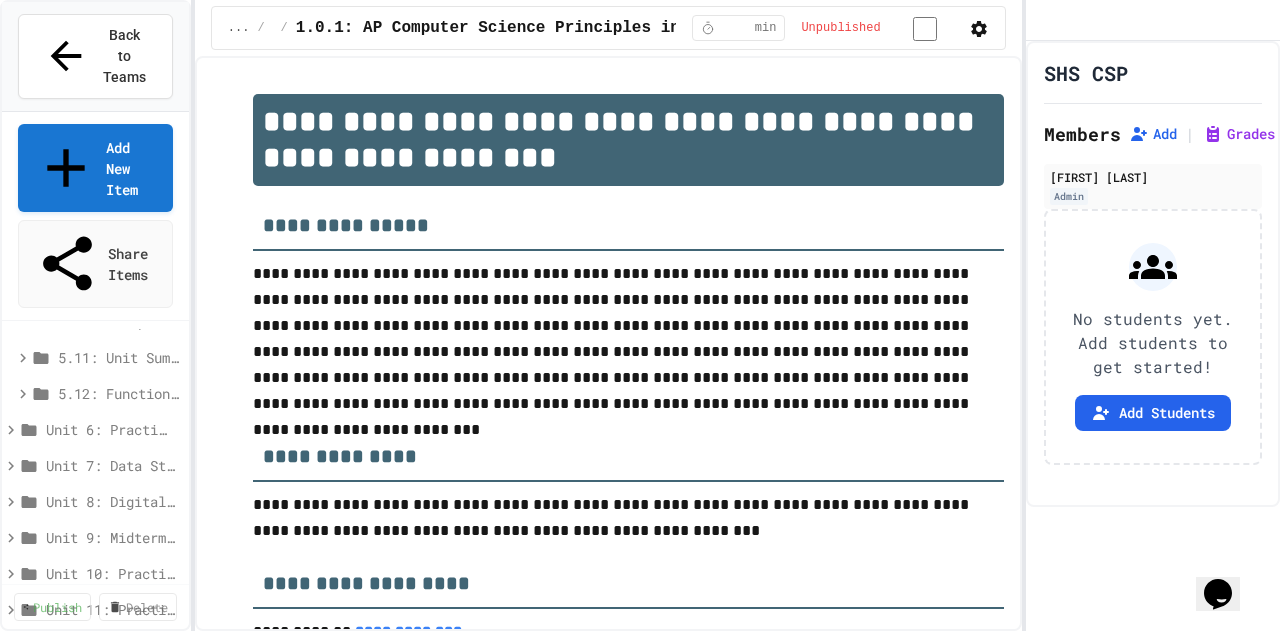 click 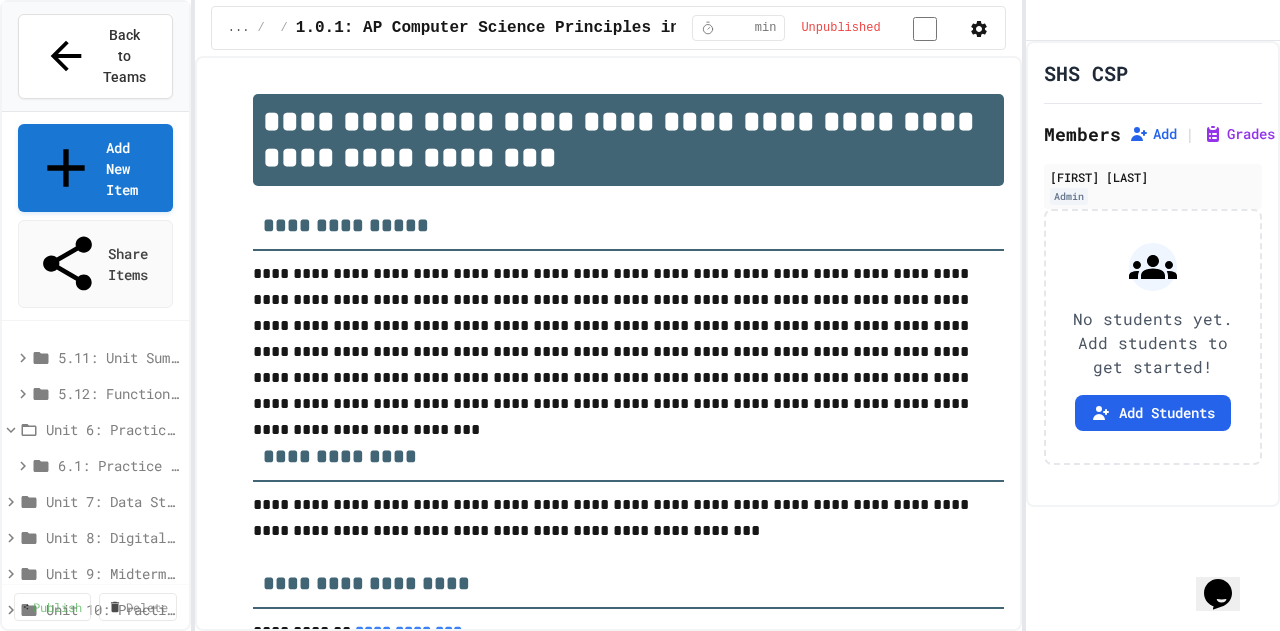 scroll, scrollTop: 1912, scrollLeft: 0, axis: vertical 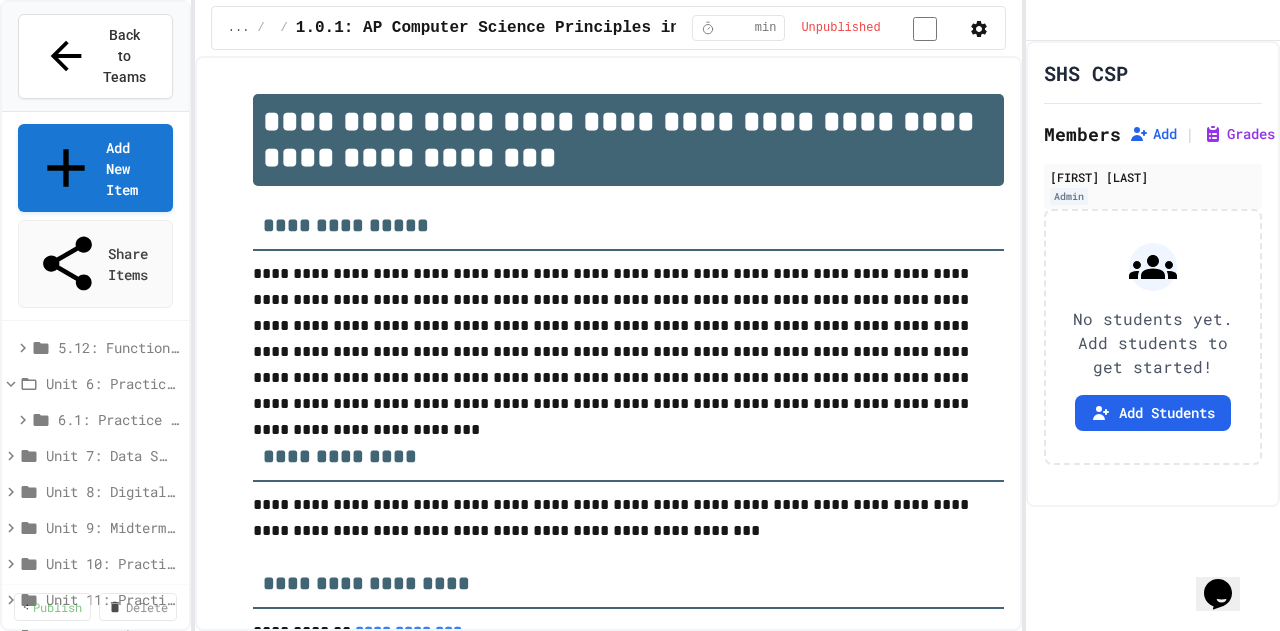 click 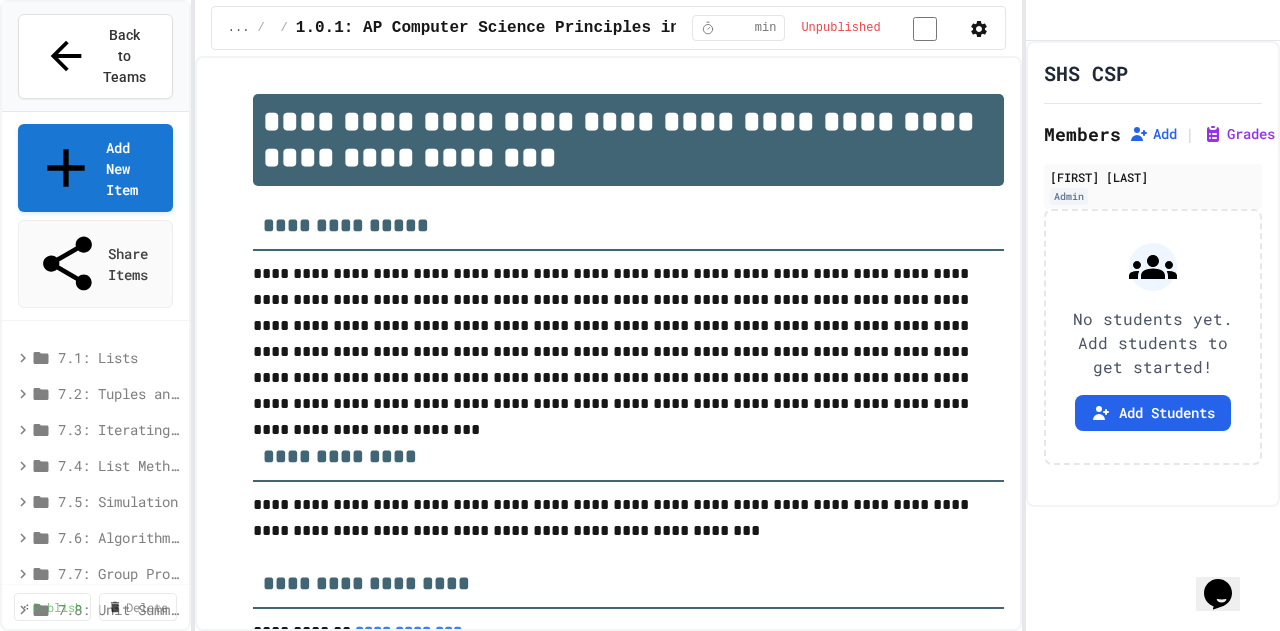 scroll, scrollTop: 2184, scrollLeft: 0, axis: vertical 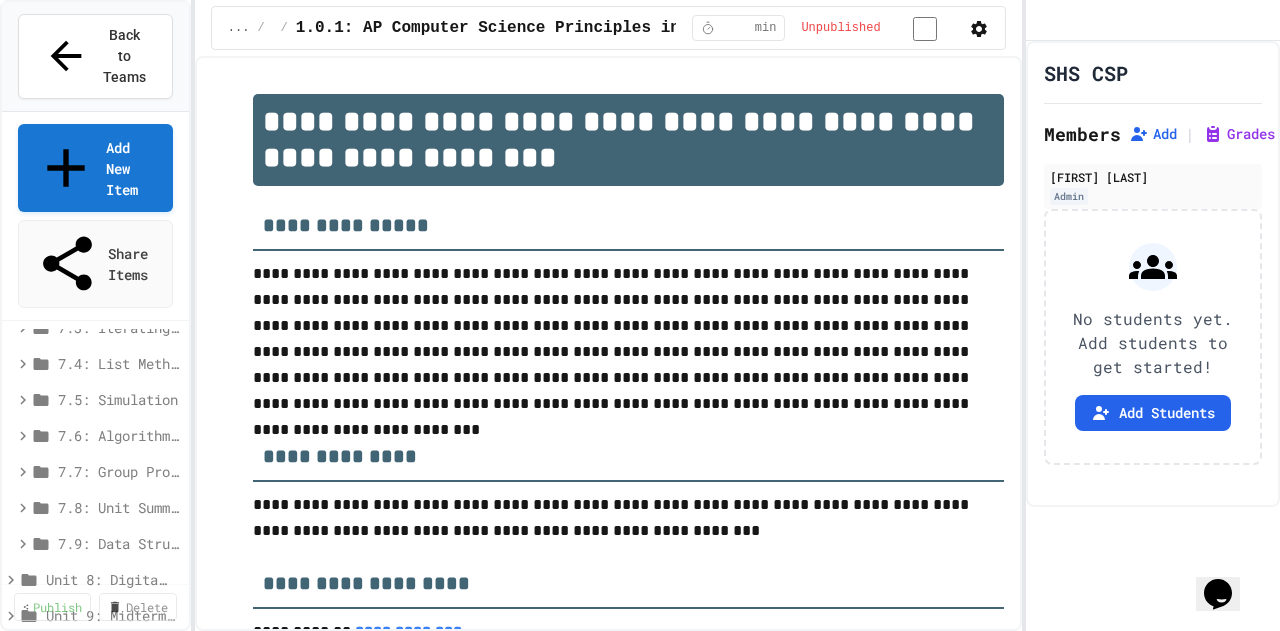 click 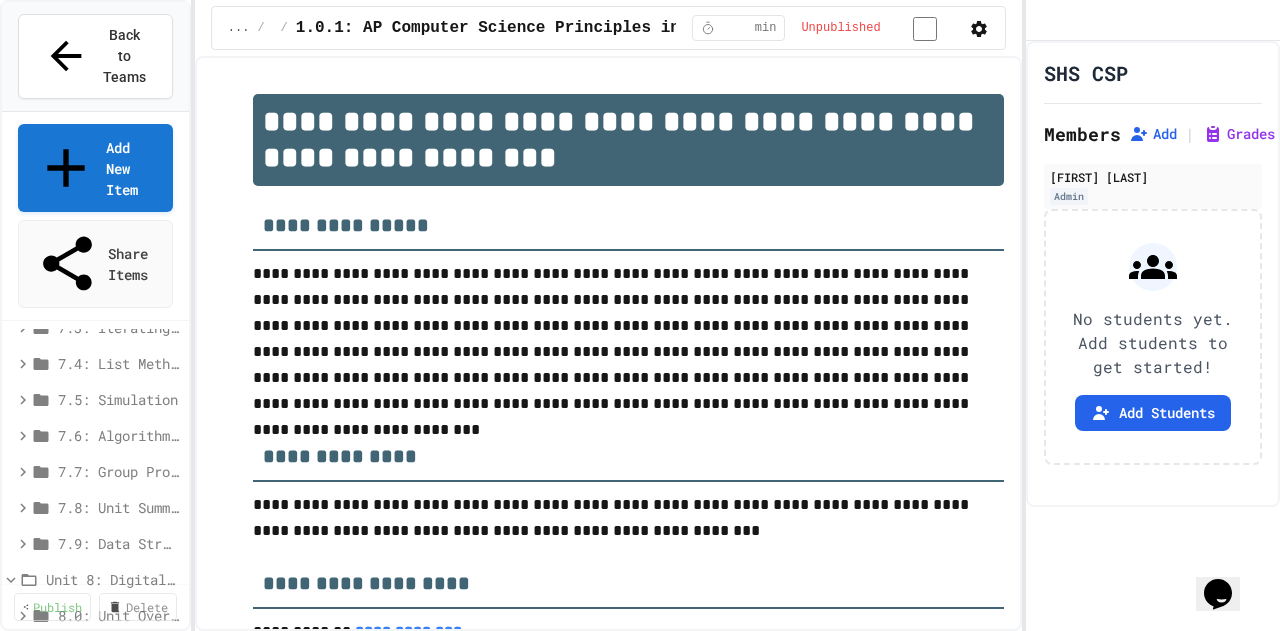 click 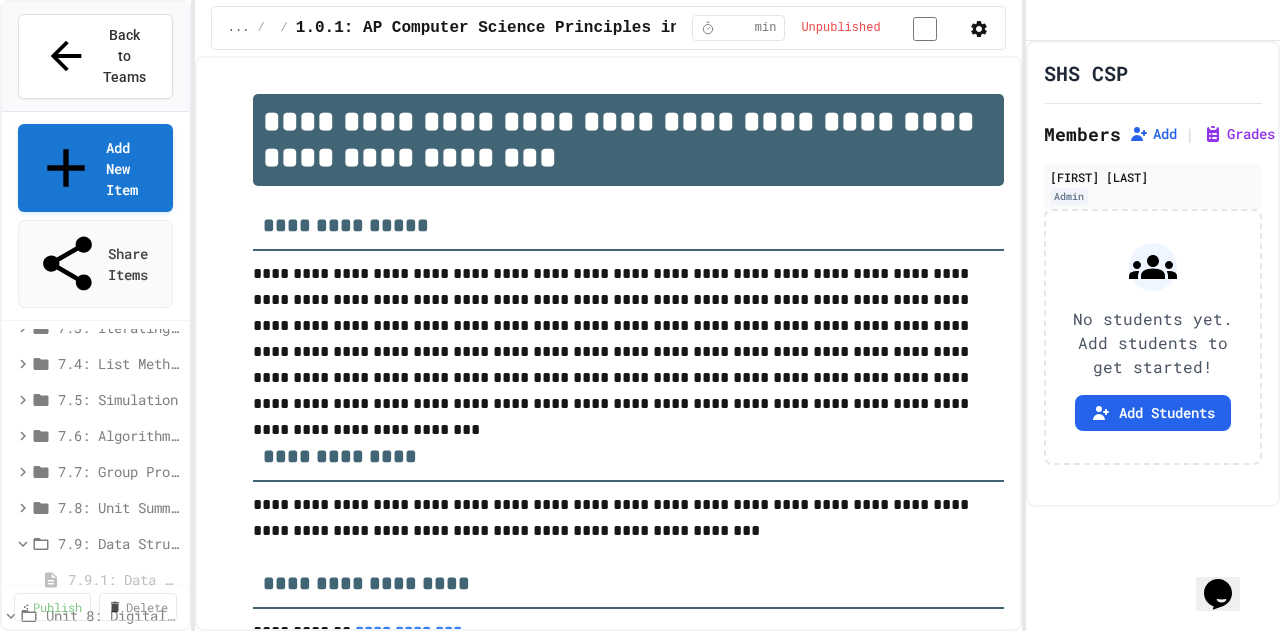 click 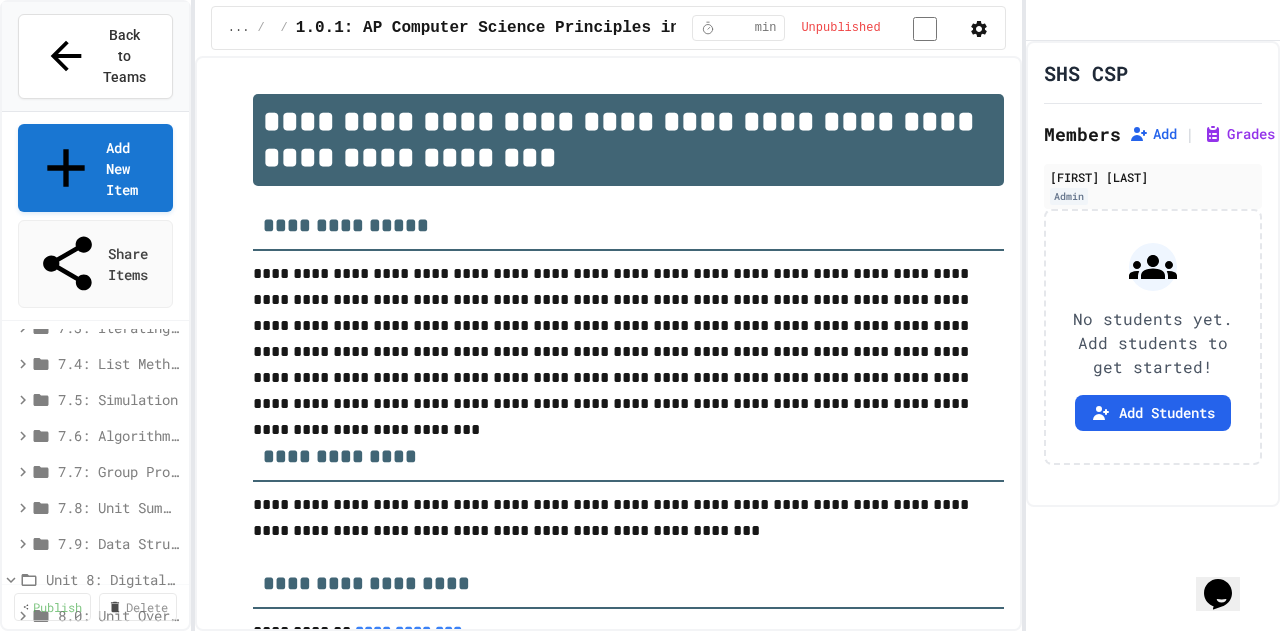 click 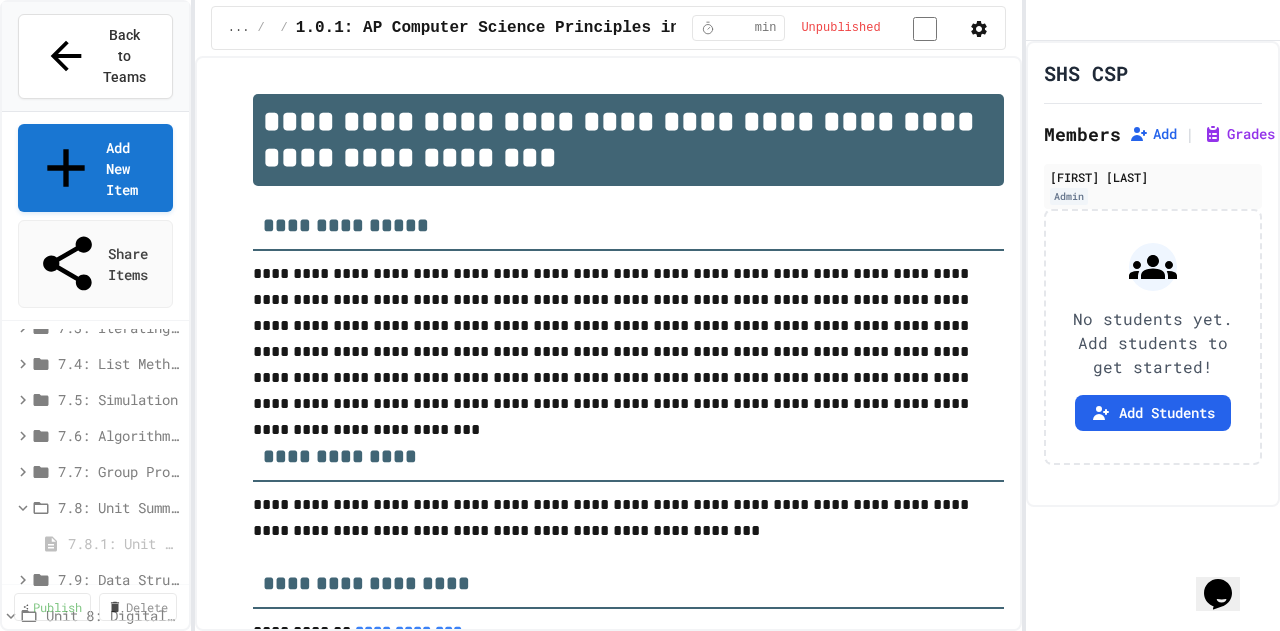 click 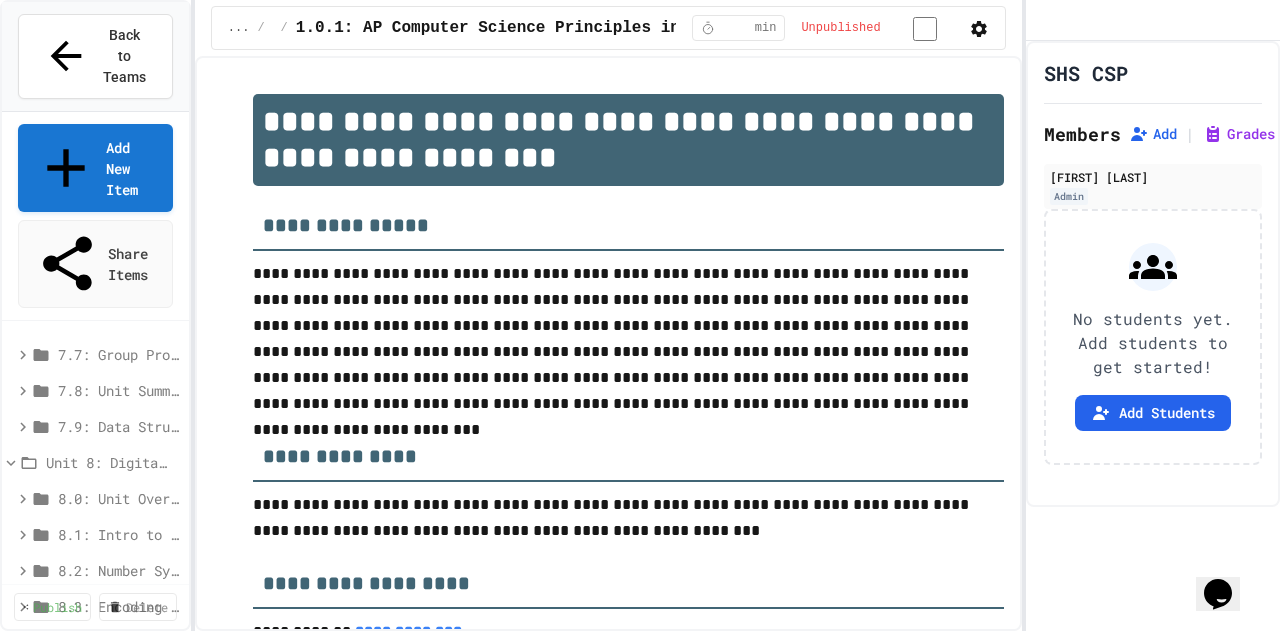 scroll, scrollTop: 2300, scrollLeft: 0, axis: vertical 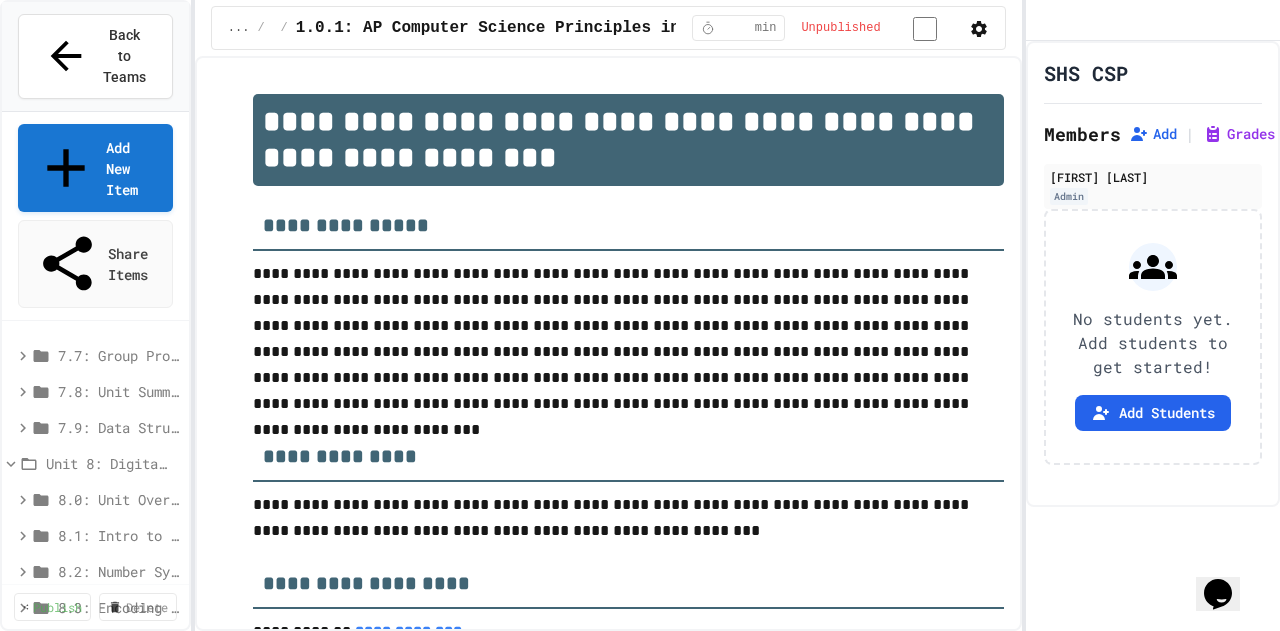 click on "8.2: Number Systems" at bounding box center [119, 571] 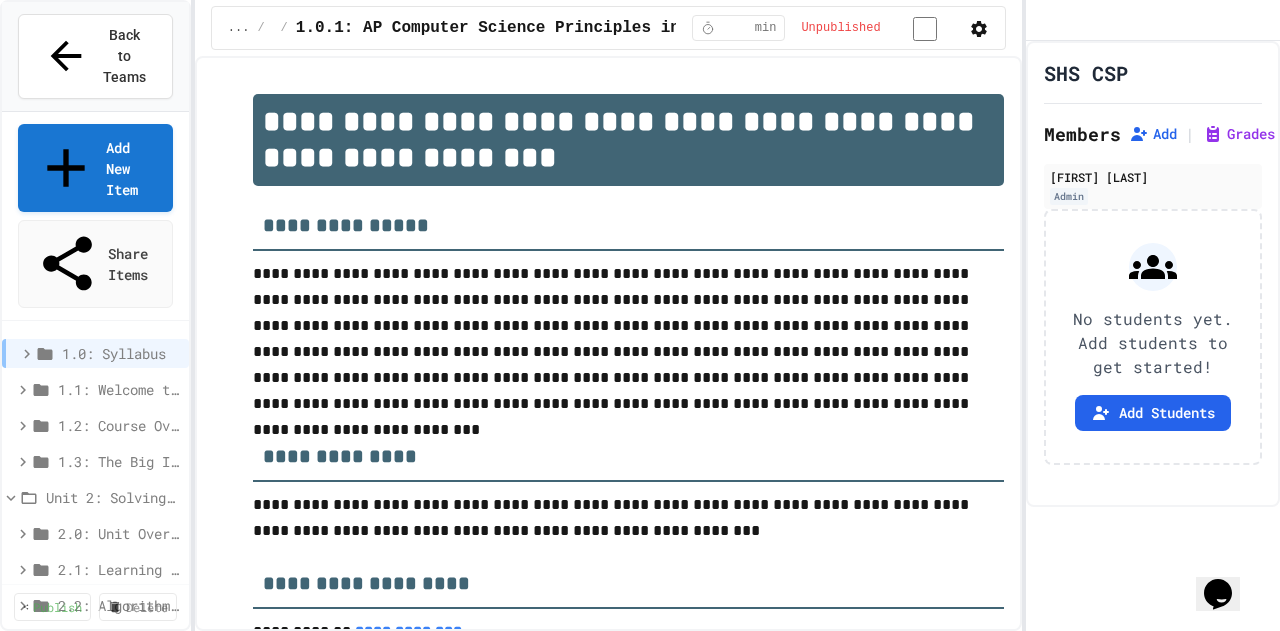 scroll, scrollTop: 0, scrollLeft: 0, axis: both 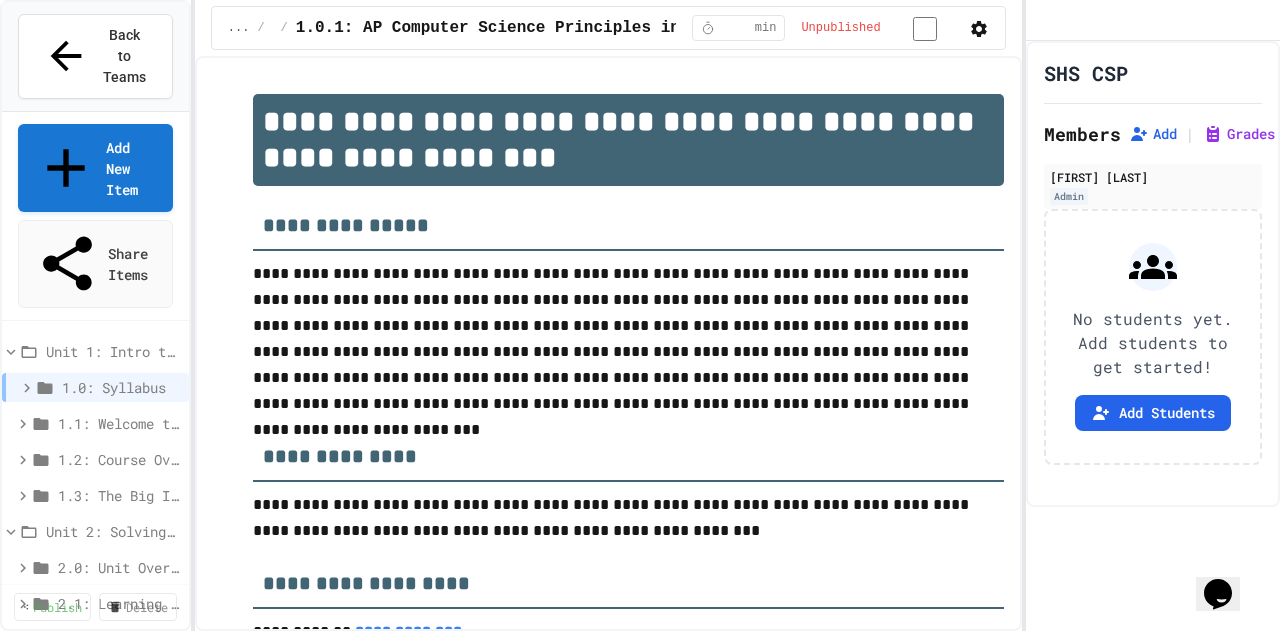 click on "1.0: Syllabus" at bounding box center [117, 387] 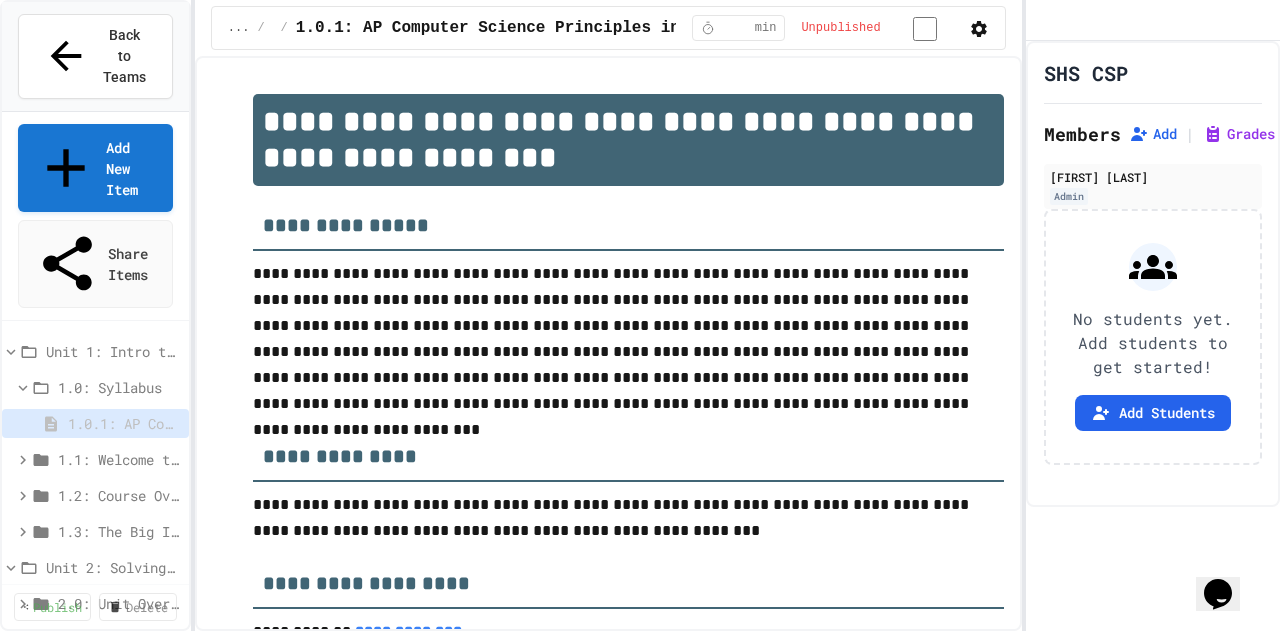 click on "1.0: Syllabus" at bounding box center [115, 387] 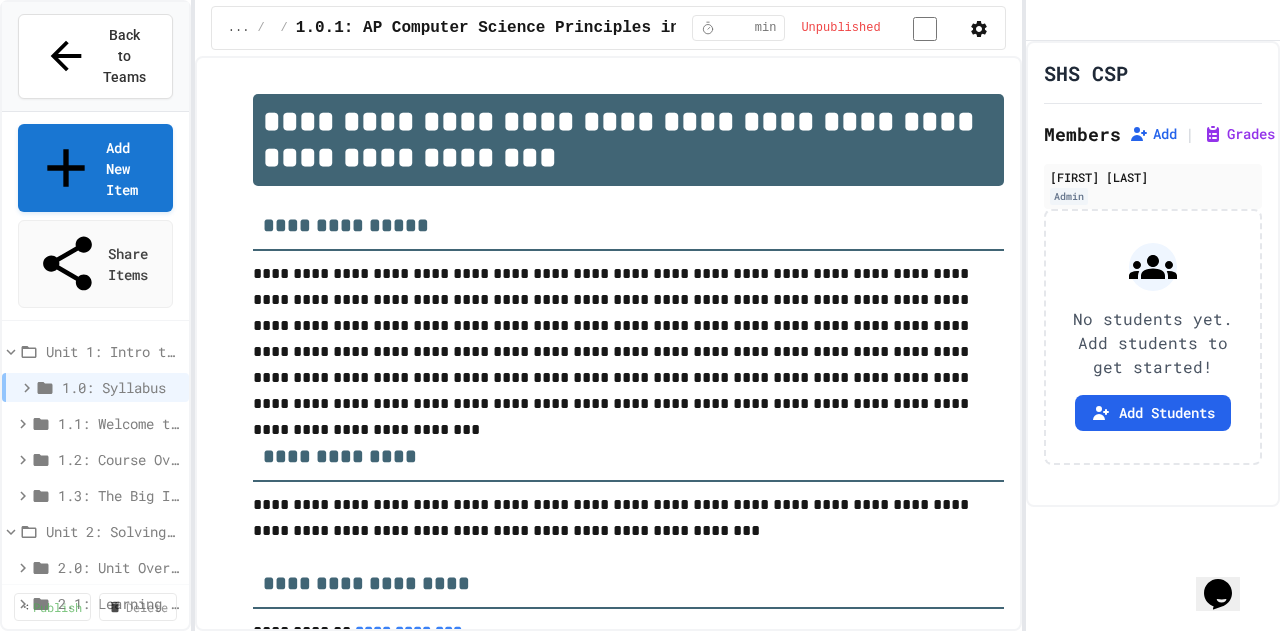 click on "1.0: Syllabus" at bounding box center (121, 387) 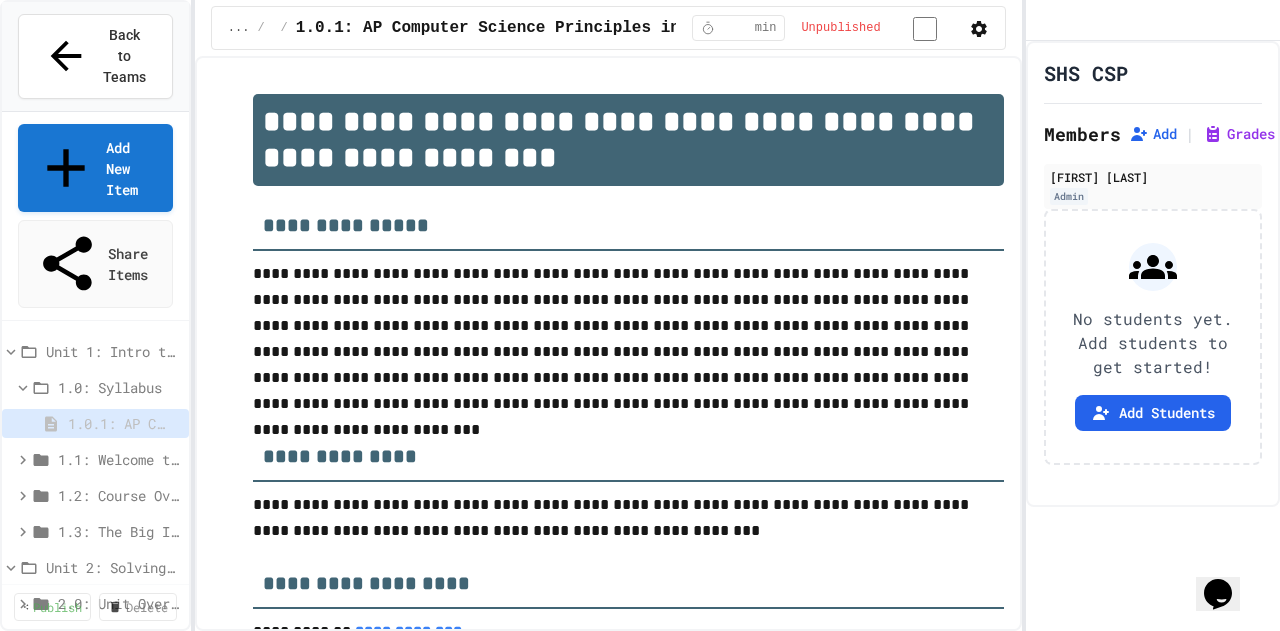 click on "1.0.1: AP Computer Science Principles in Python Course Syllabus" at bounding box center [118, 423] 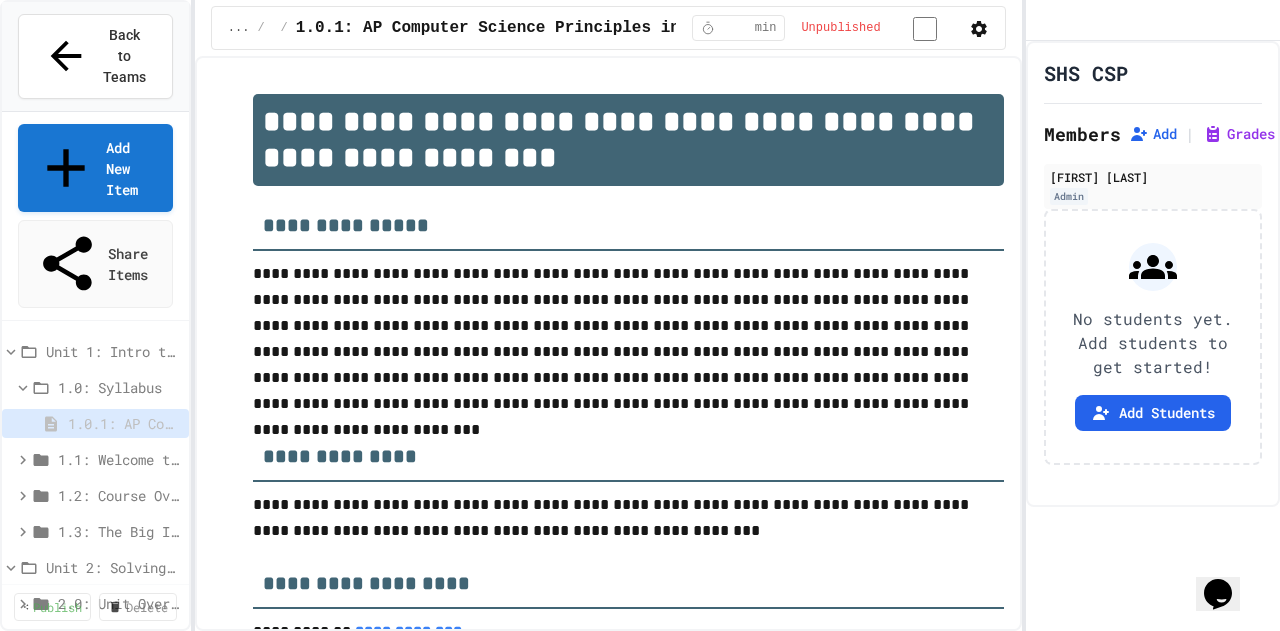 click on "1.0: Syllabus" at bounding box center [115, 387] 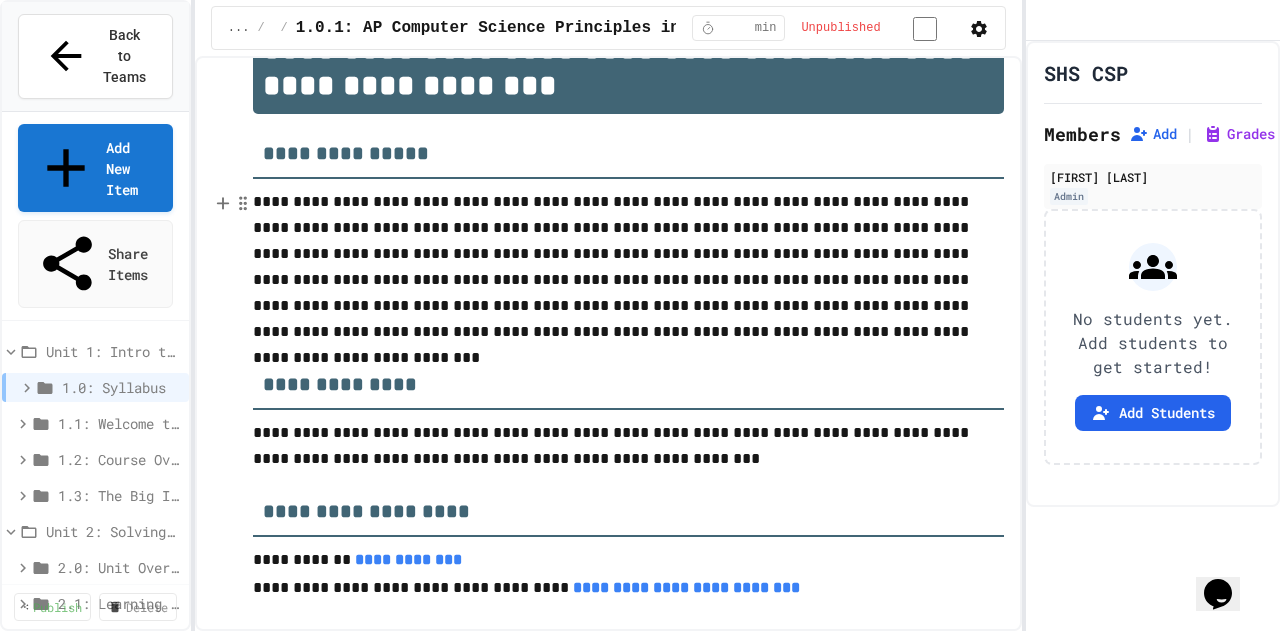 scroll, scrollTop: 0, scrollLeft: 0, axis: both 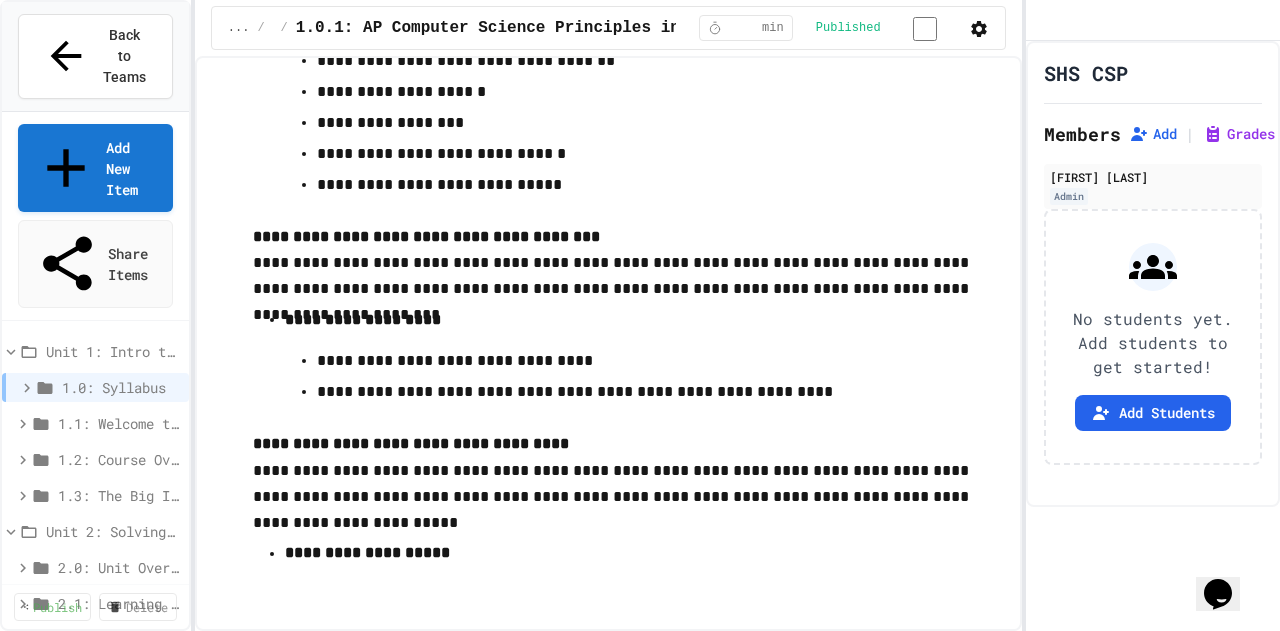 click 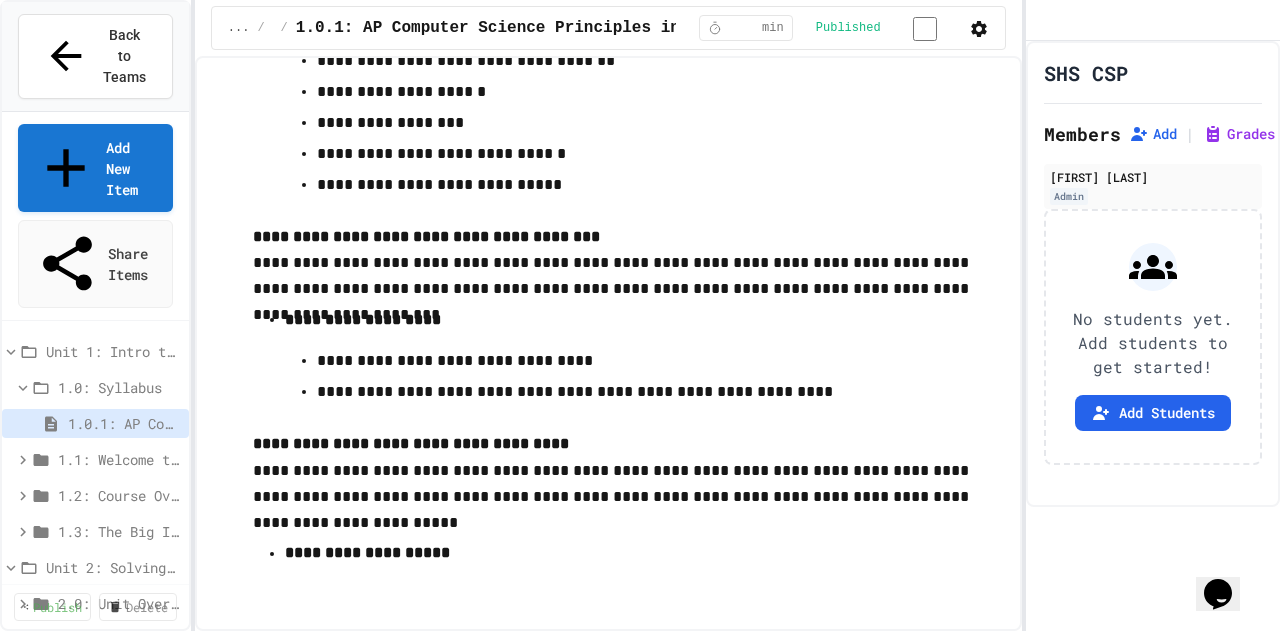 click on "1.0.1: AP Computer Science Principles in Python Course Syllabus" at bounding box center [120, 423] 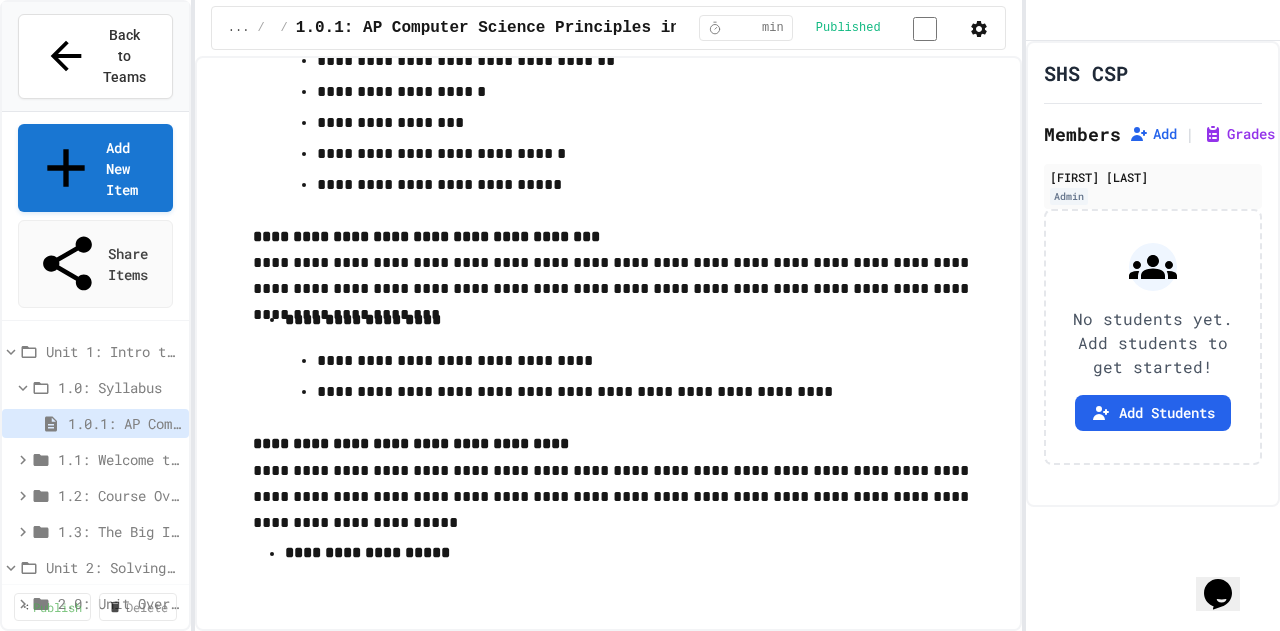 click on "1.0.1: AP Computer Science Principles in Python Course Syllabus" at bounding box center (124, 423) 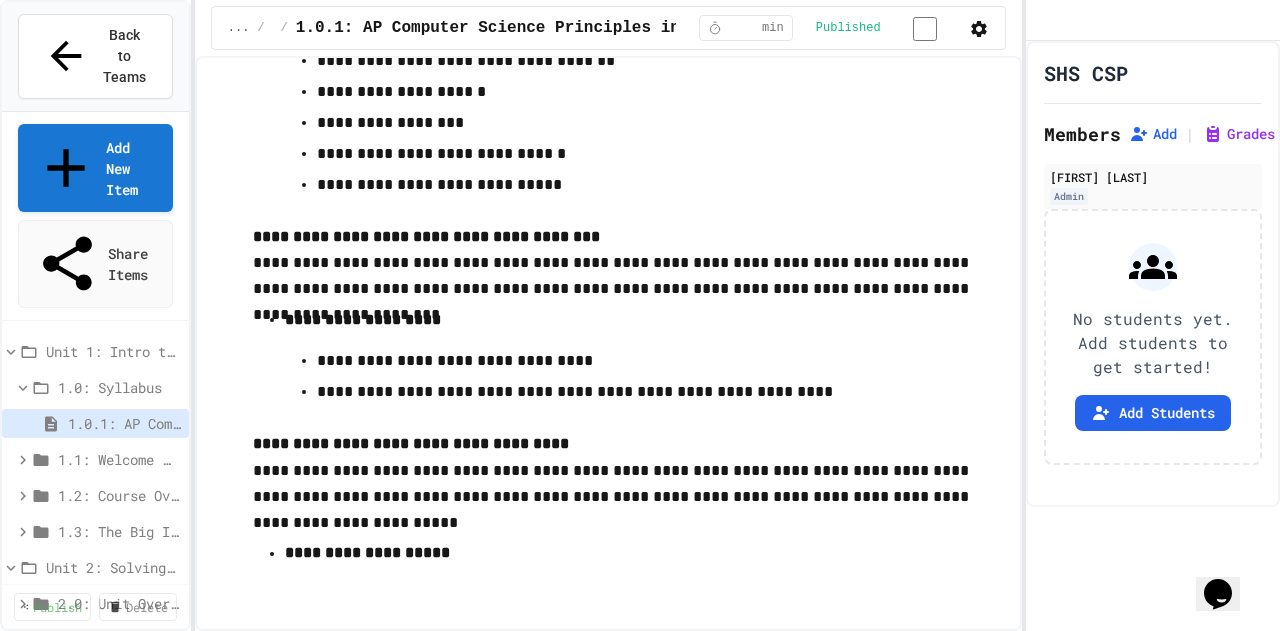 click on "1.1: Welcome to Computer Science" at bounding box center (115, 459) 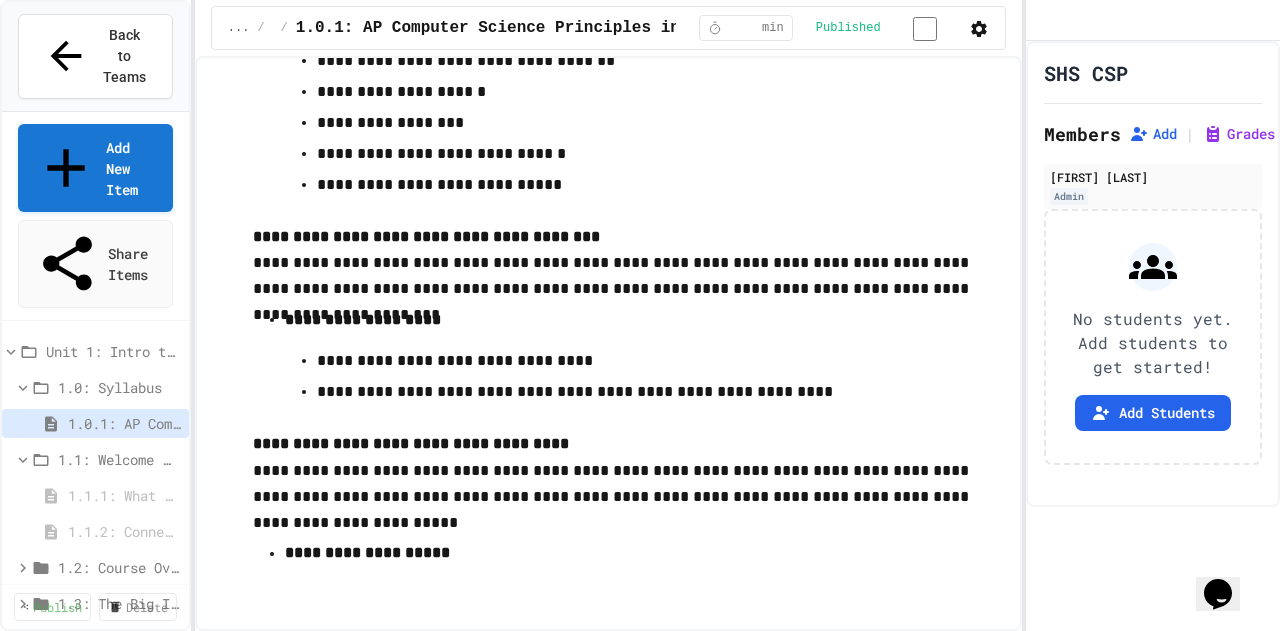 click on "1.1: Welcome to Computer Science" at bounding box center (115, 459) 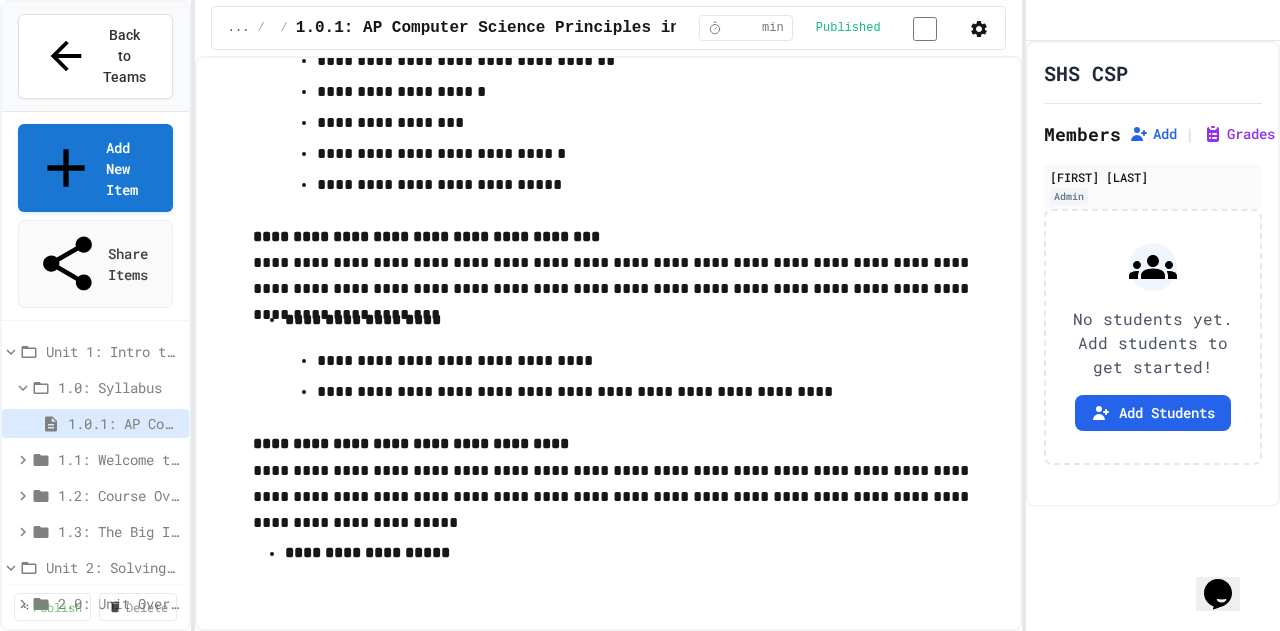 click on "1.0.1: AP Computer Science Principles in Python Course Syllabus" at bounding box center [120, 423] 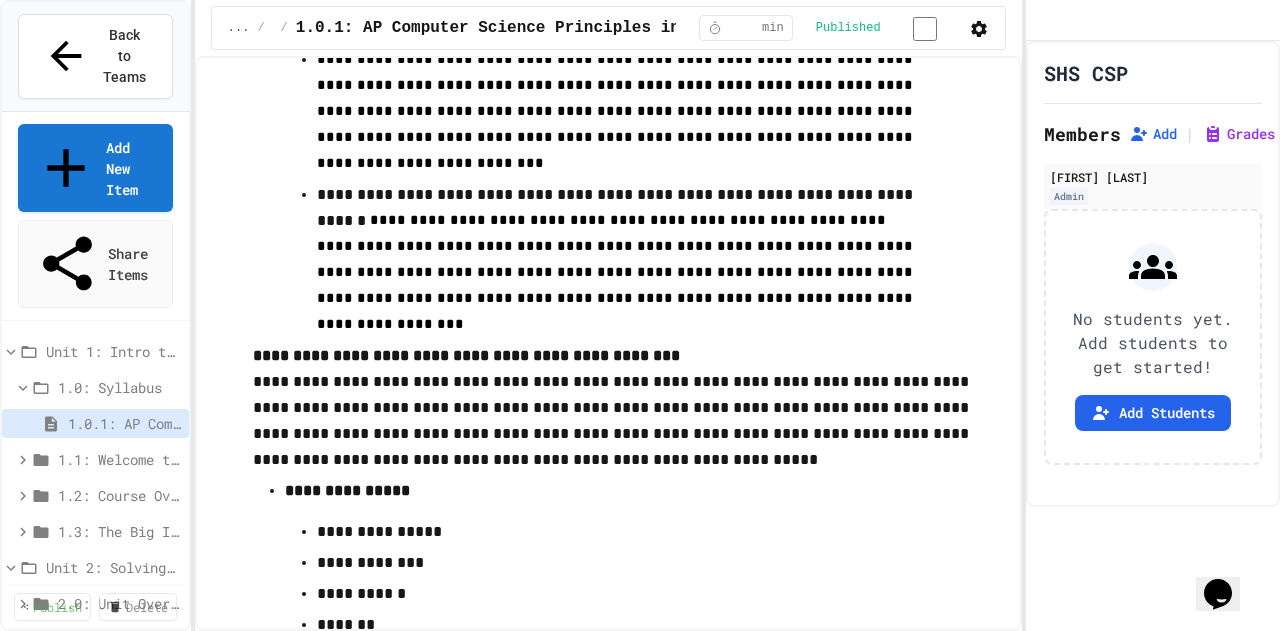 scroll, scrollTop: 12804, scrollLeft: 0, axis: vertical 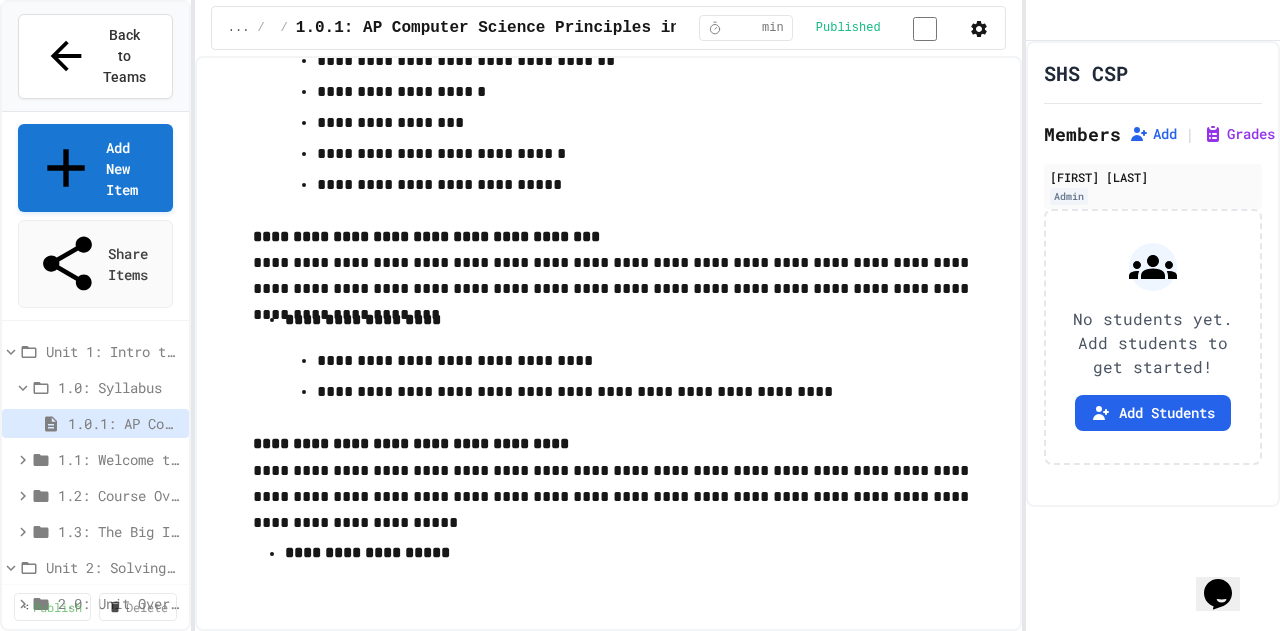 click 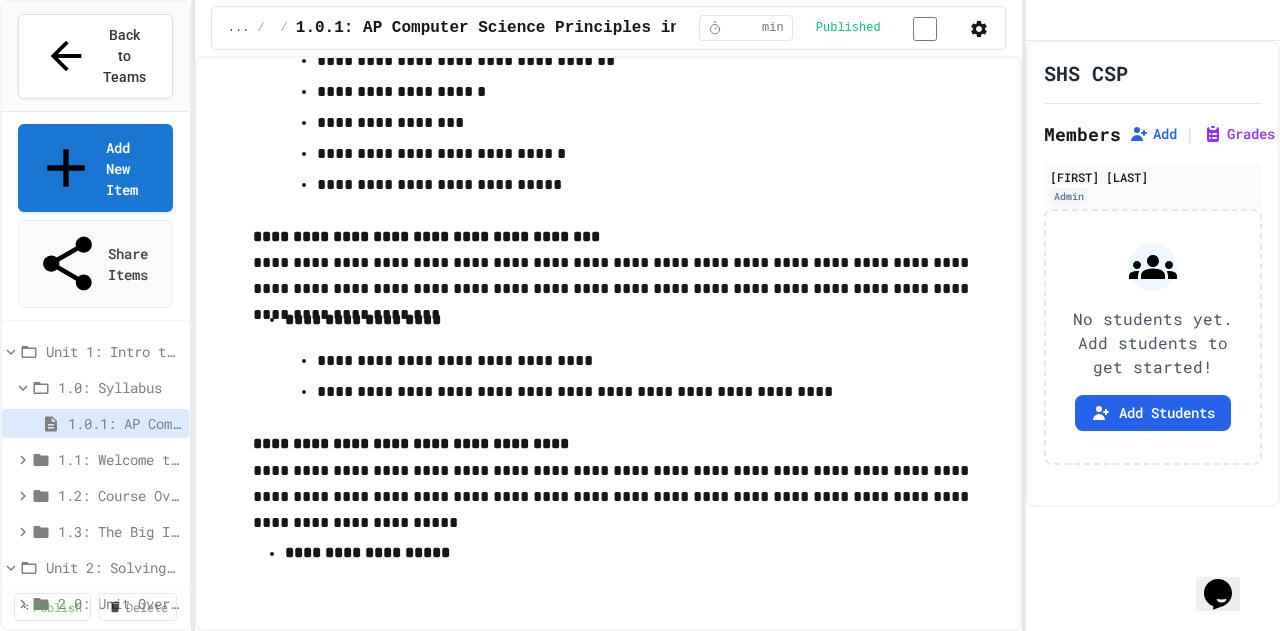 click 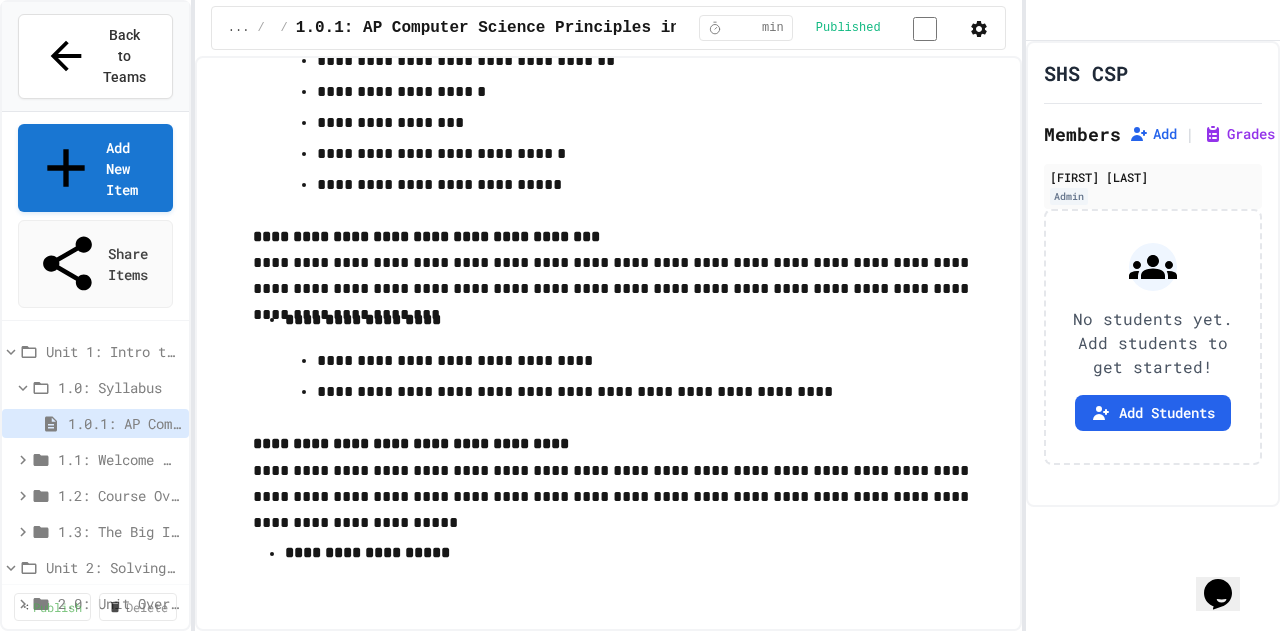 click on "1.1: Welcome to Computer Science" at bounding box center [115, 459] 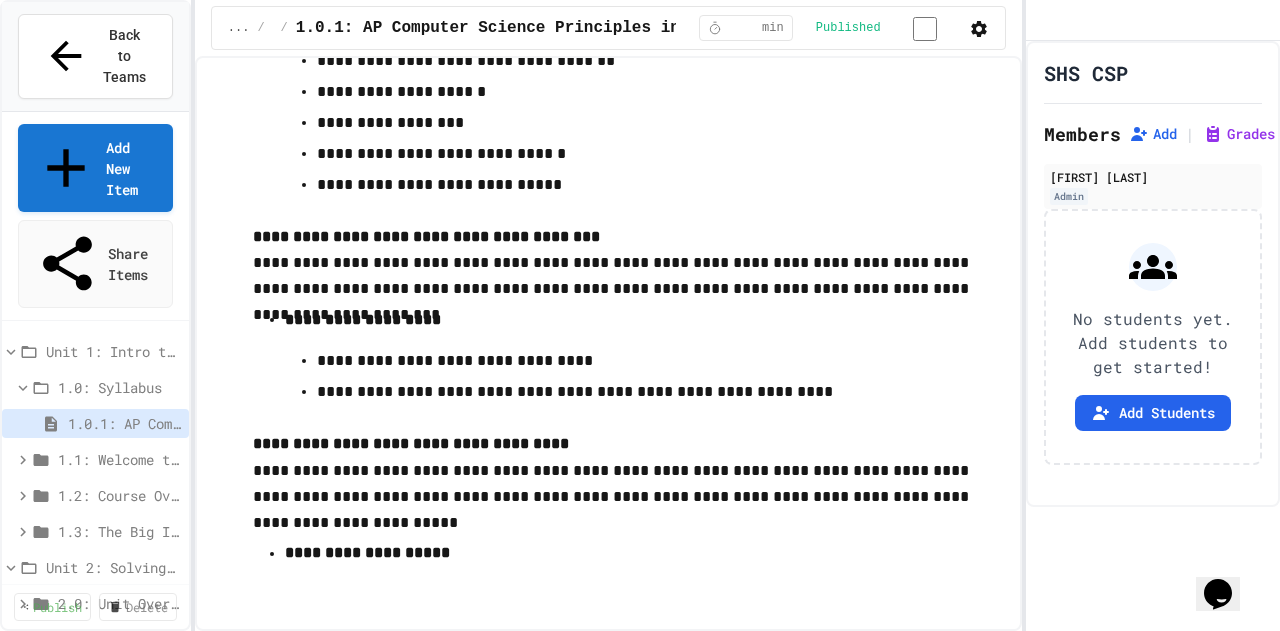 click on "1.1: Welcome to Computer Science" at bounding box center [119, 459] 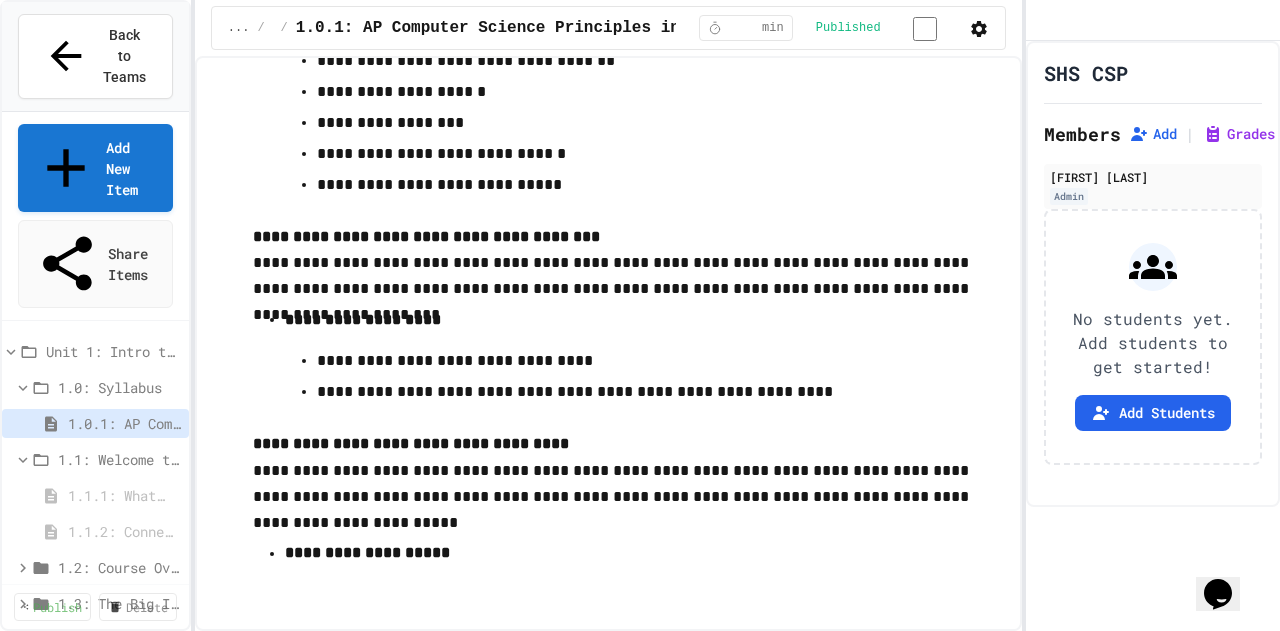 click on "1.1.1: What is Computer Science?" at bounding box center [118, 495] 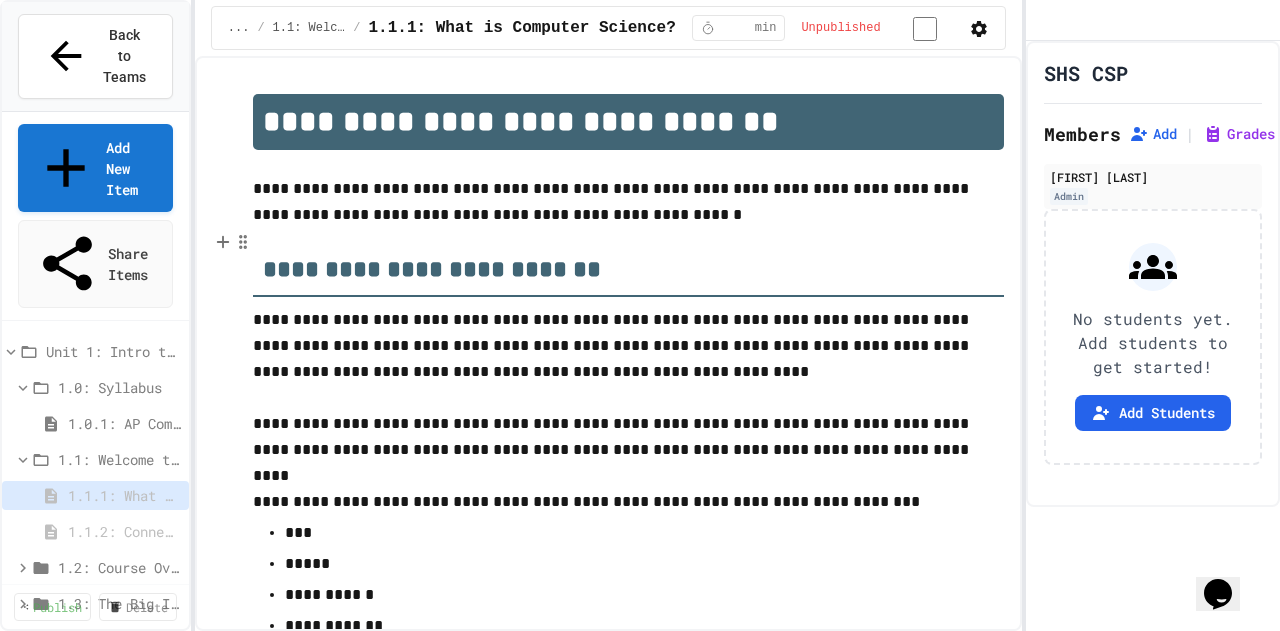 scroll, scrollTop: 3365, scrollLeft: 0, axis: vertical 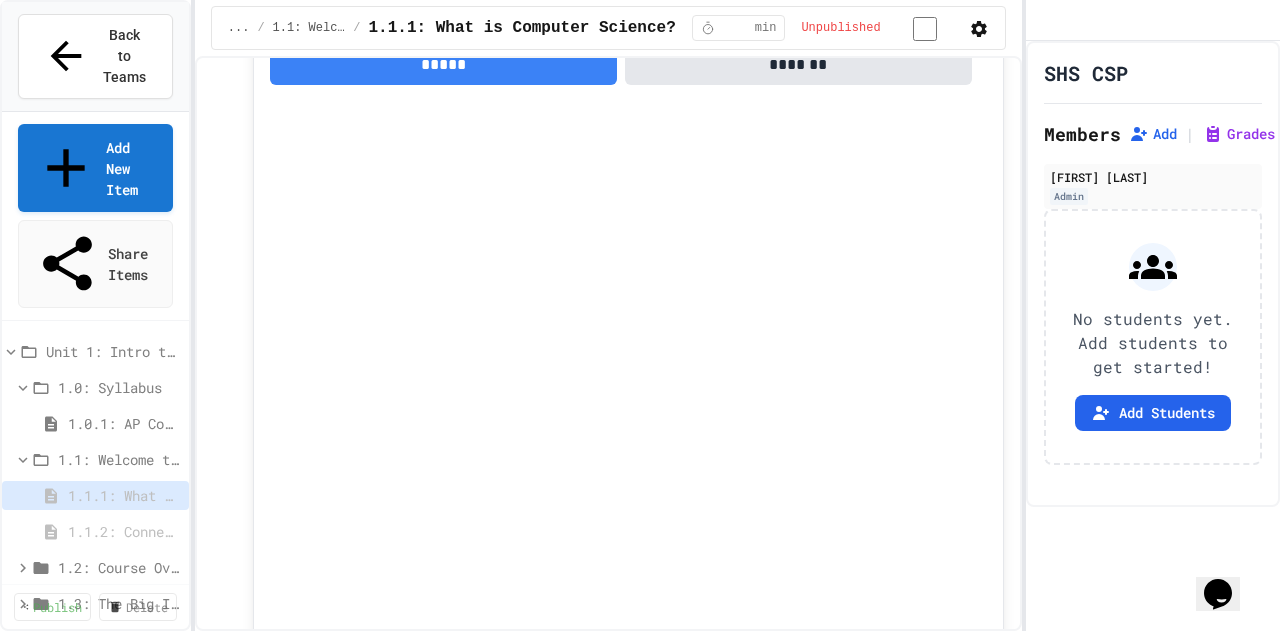click on "1.0.1: AP Computer Science Principles in Python Course Syllabus" at bounding box center [120, 423] 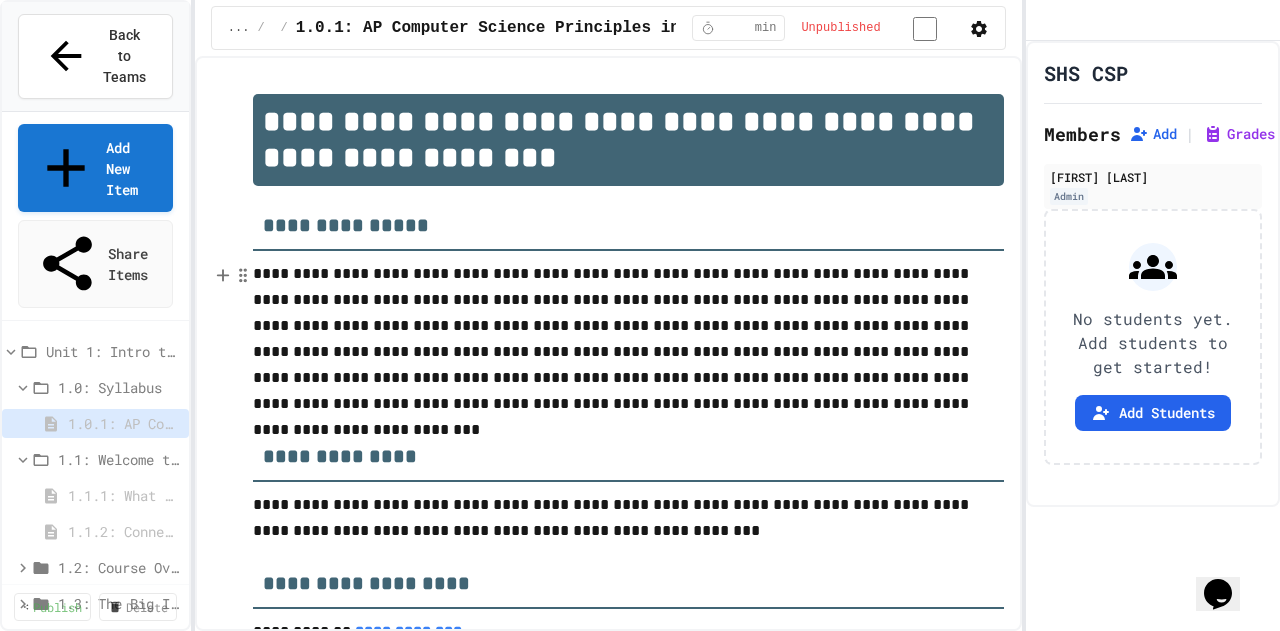 click 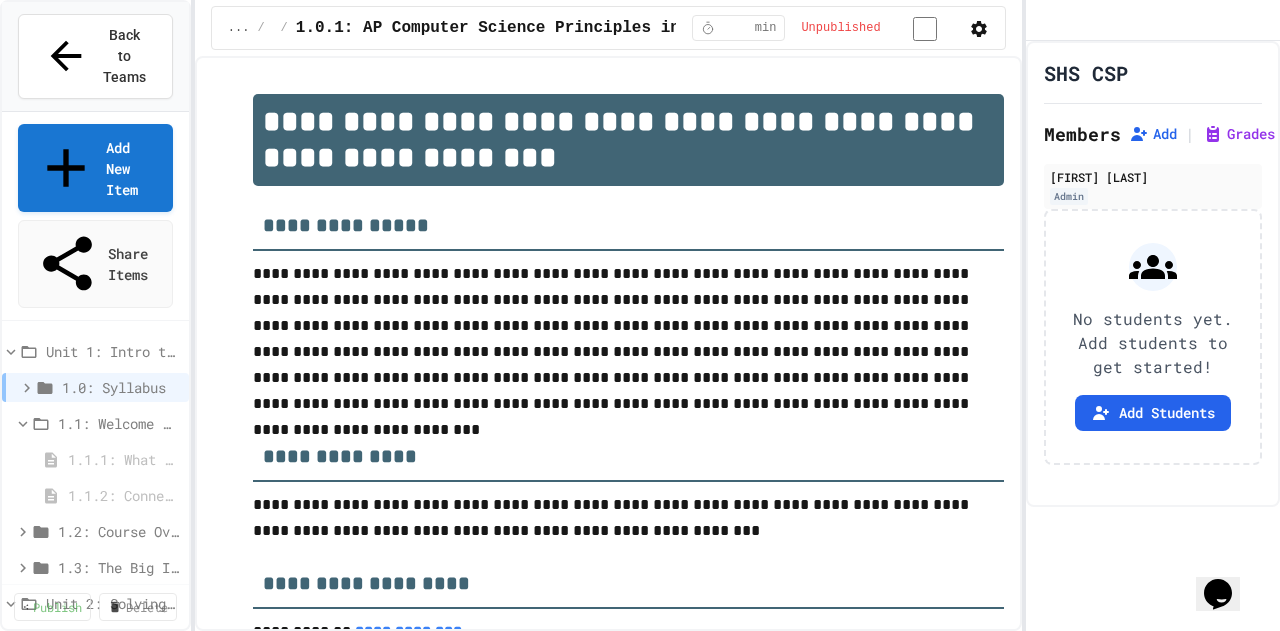 click 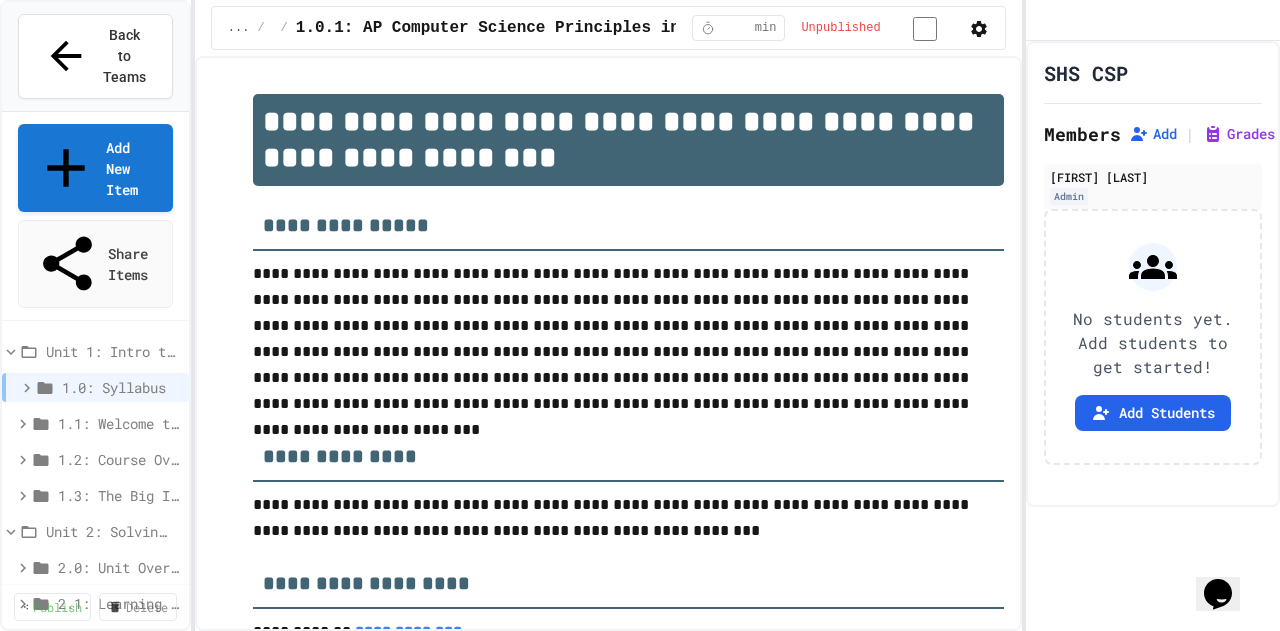 click 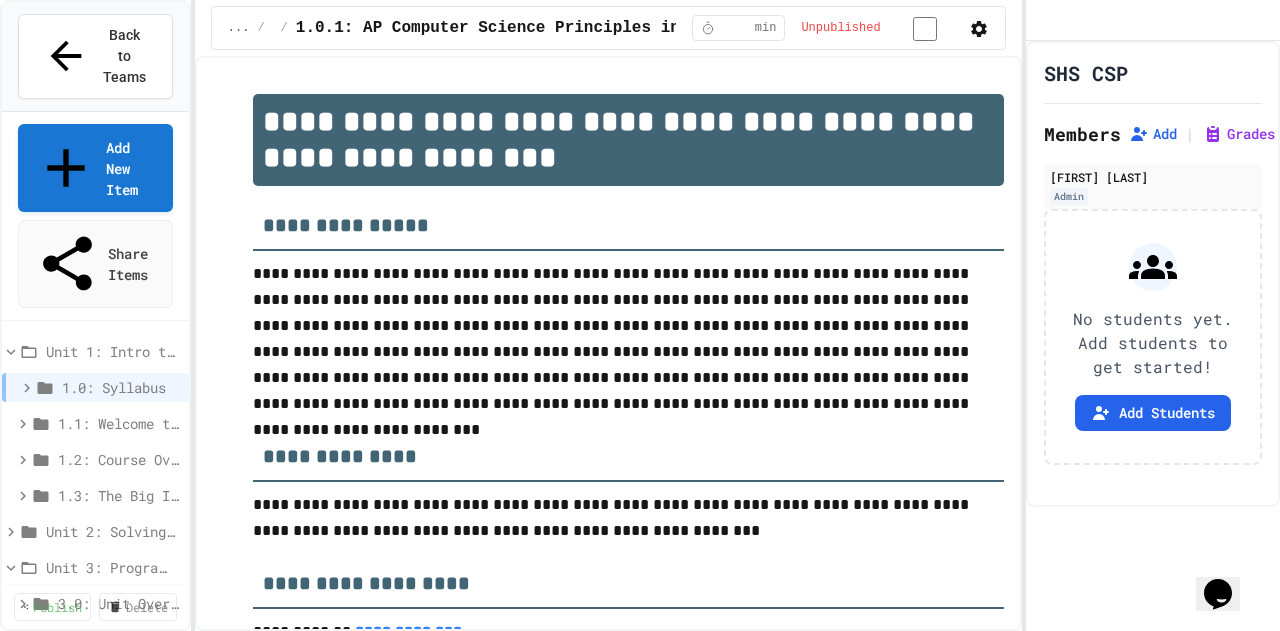 click 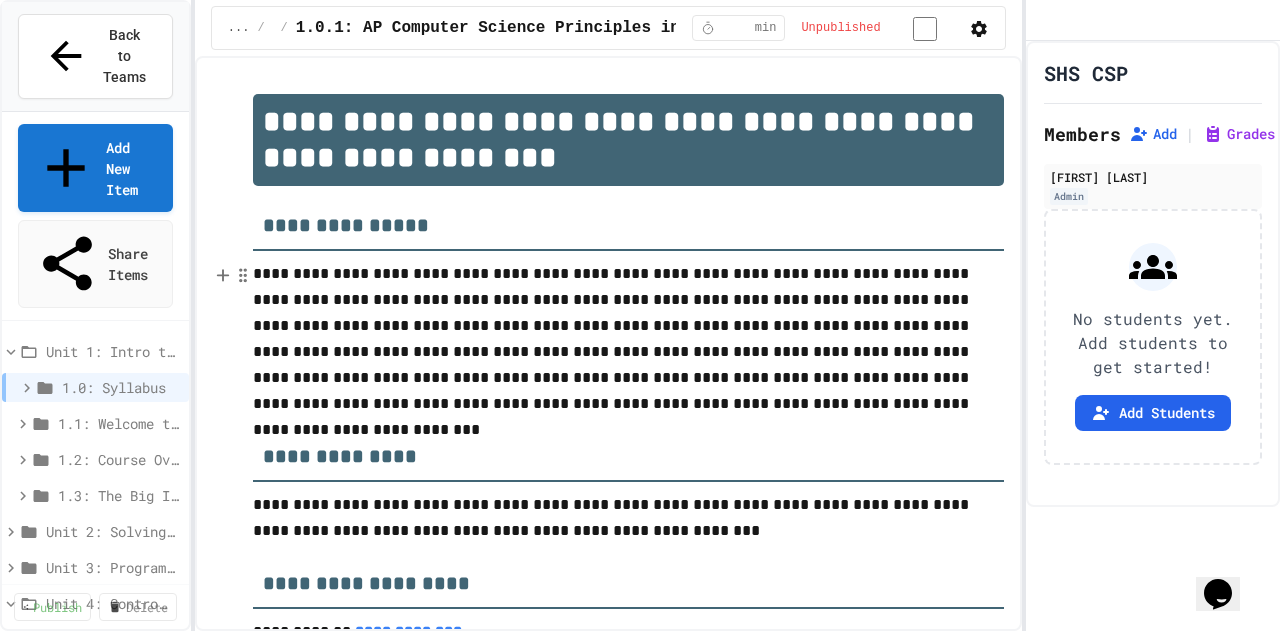 click 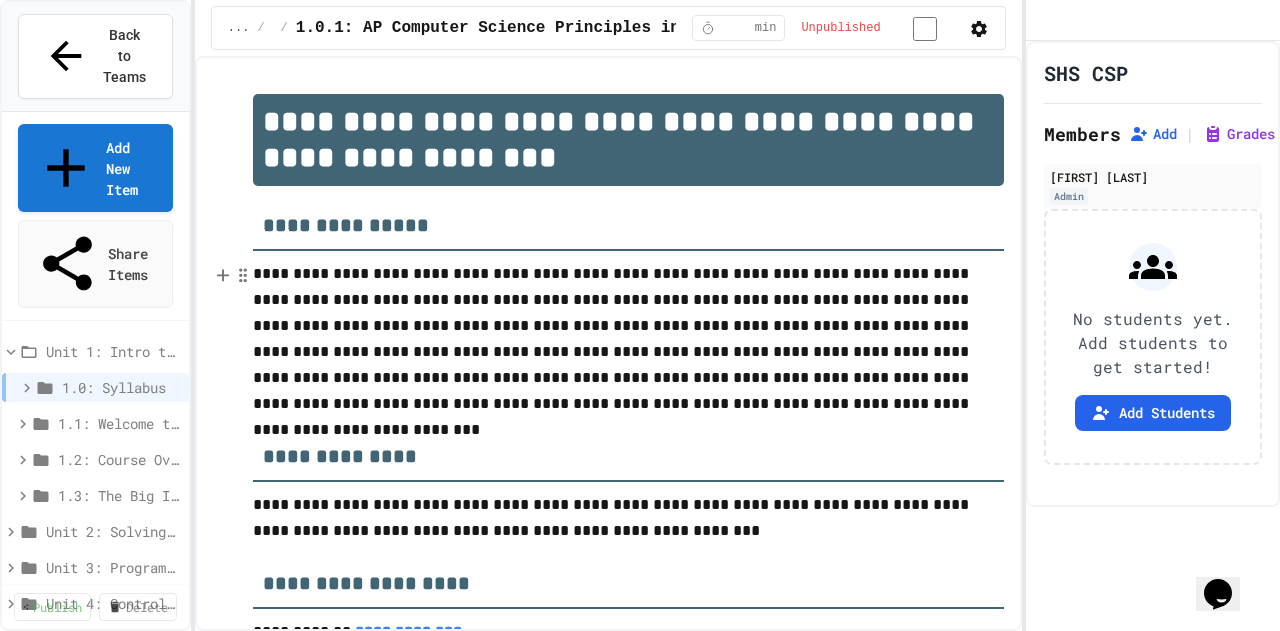 click 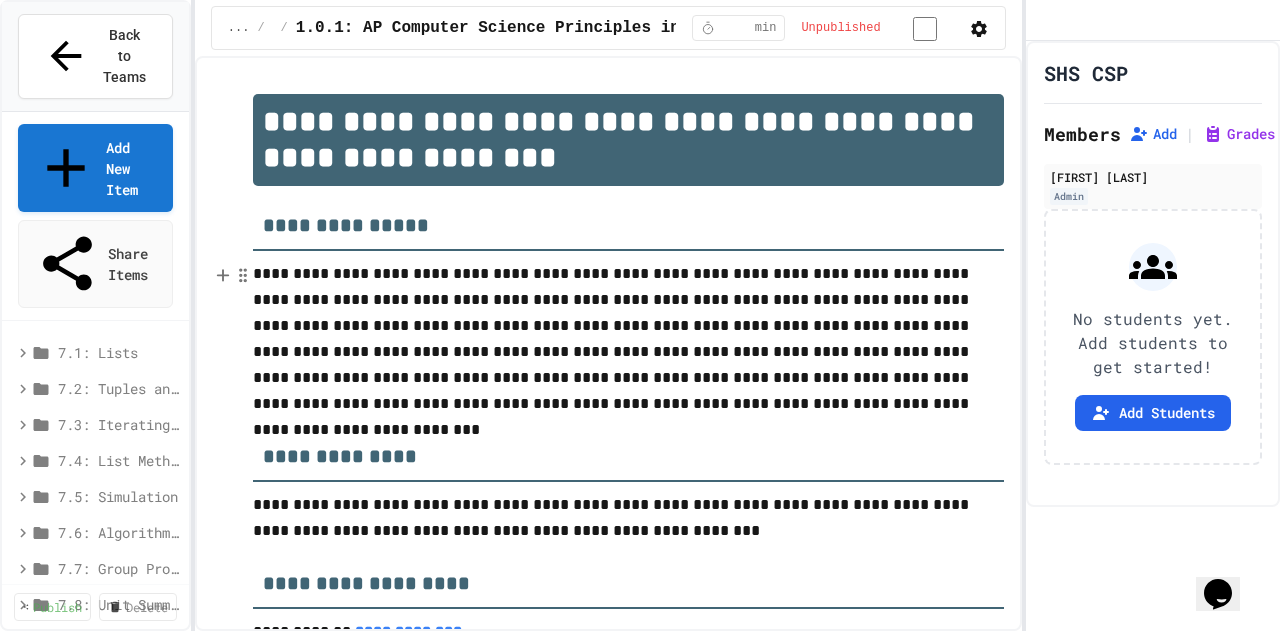 scroll, scrollTop: 0, scrollLeft: 0, axis: both 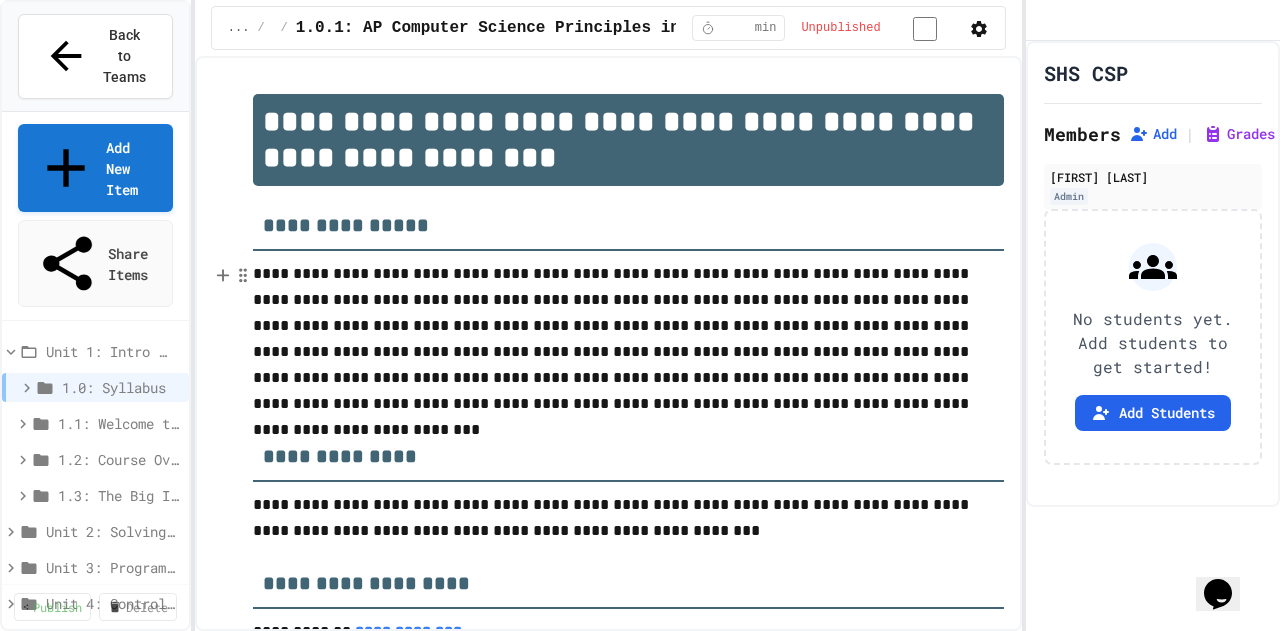 click on "Unit 1: Intro to Computer Science" at bounding box center (109, 351) 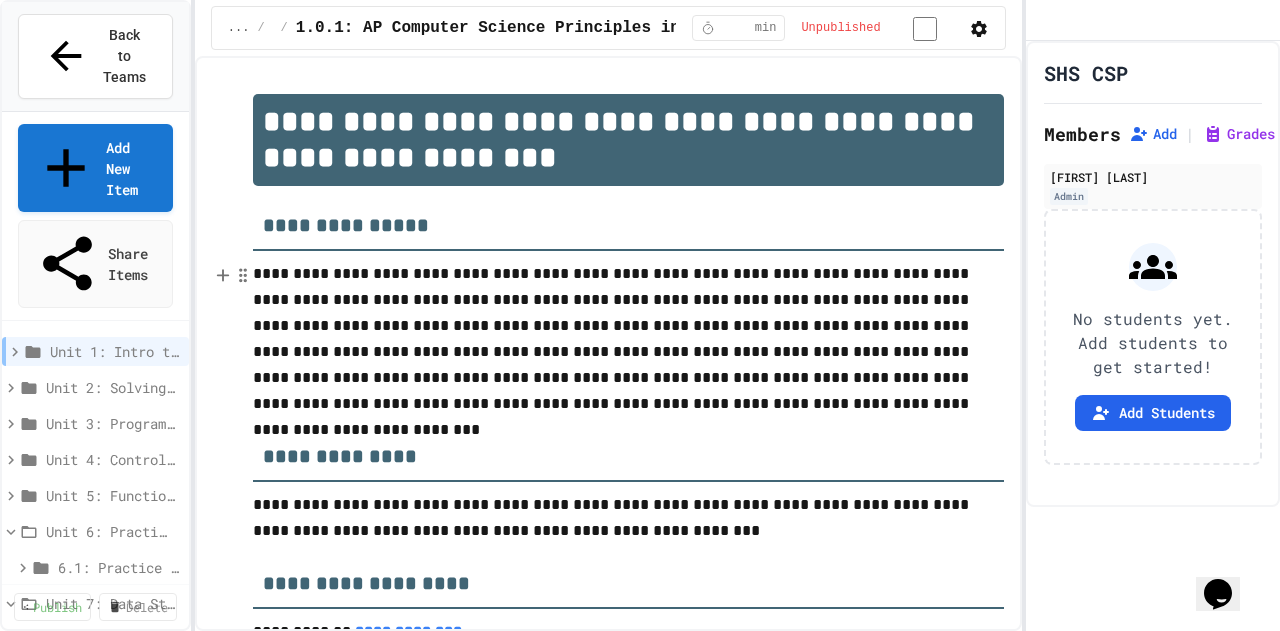 click 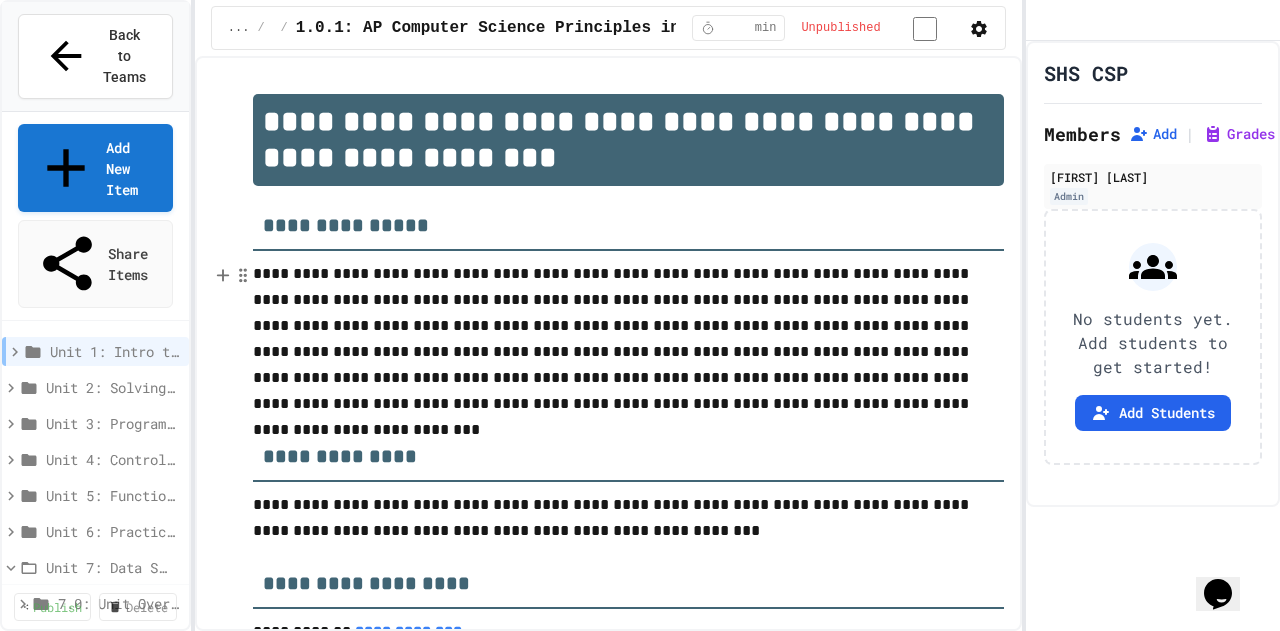 click 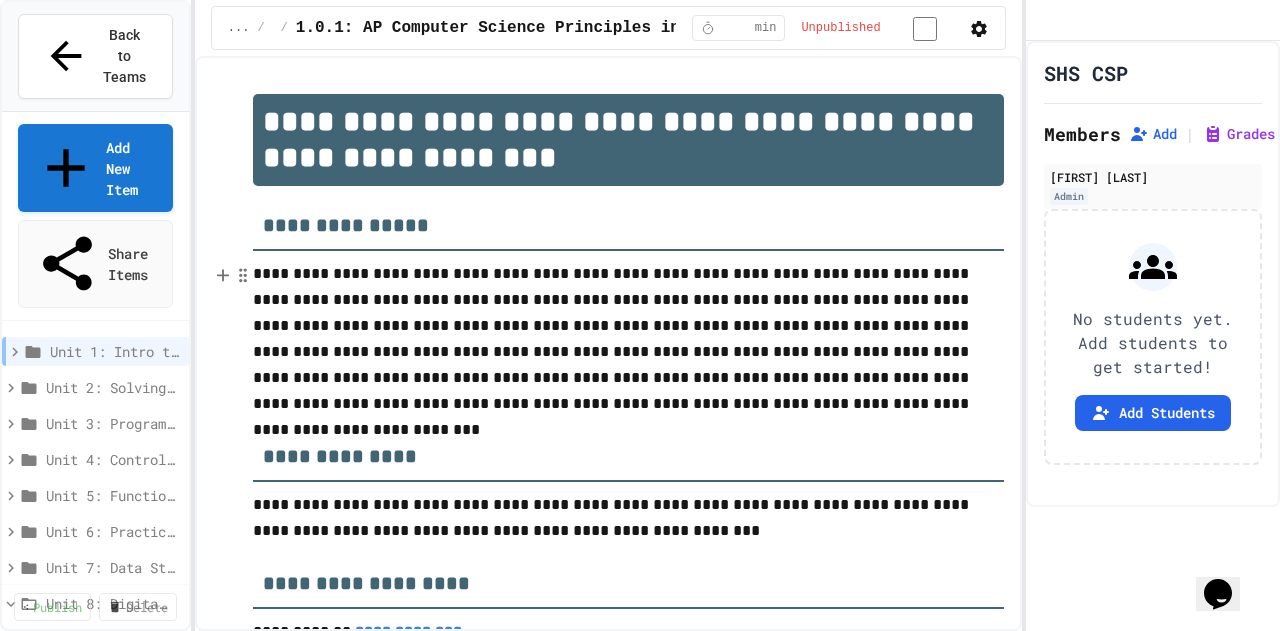 click 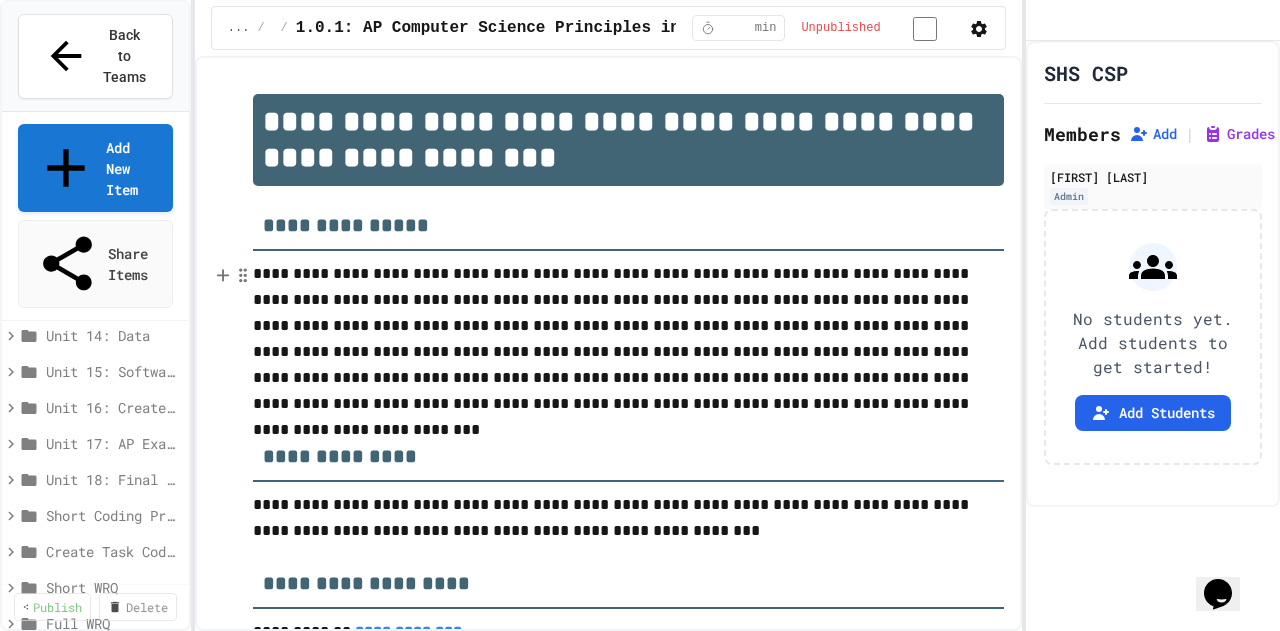scroll, scrollTop: 0, scrollLeft: 0, axis: both 